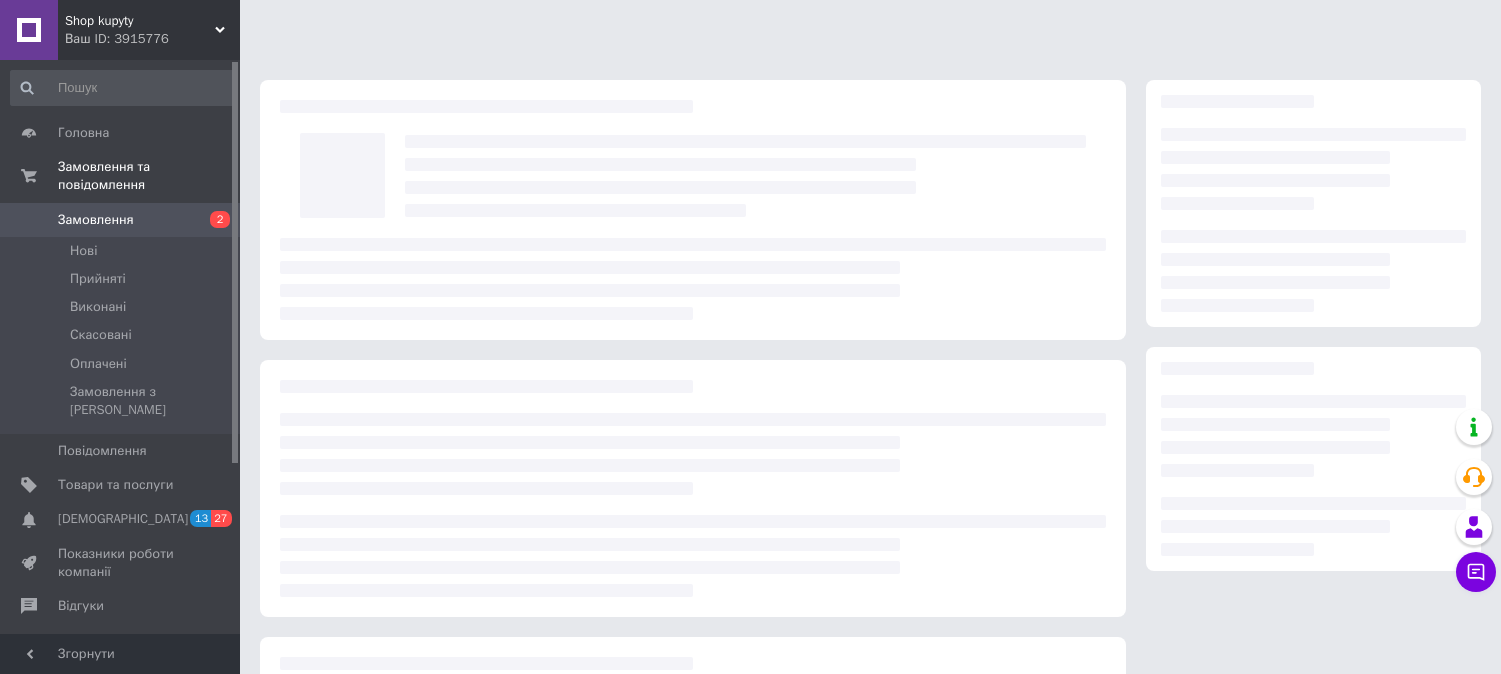 scroll, scrollTop: 0, scrollLeft: 0, axis: both 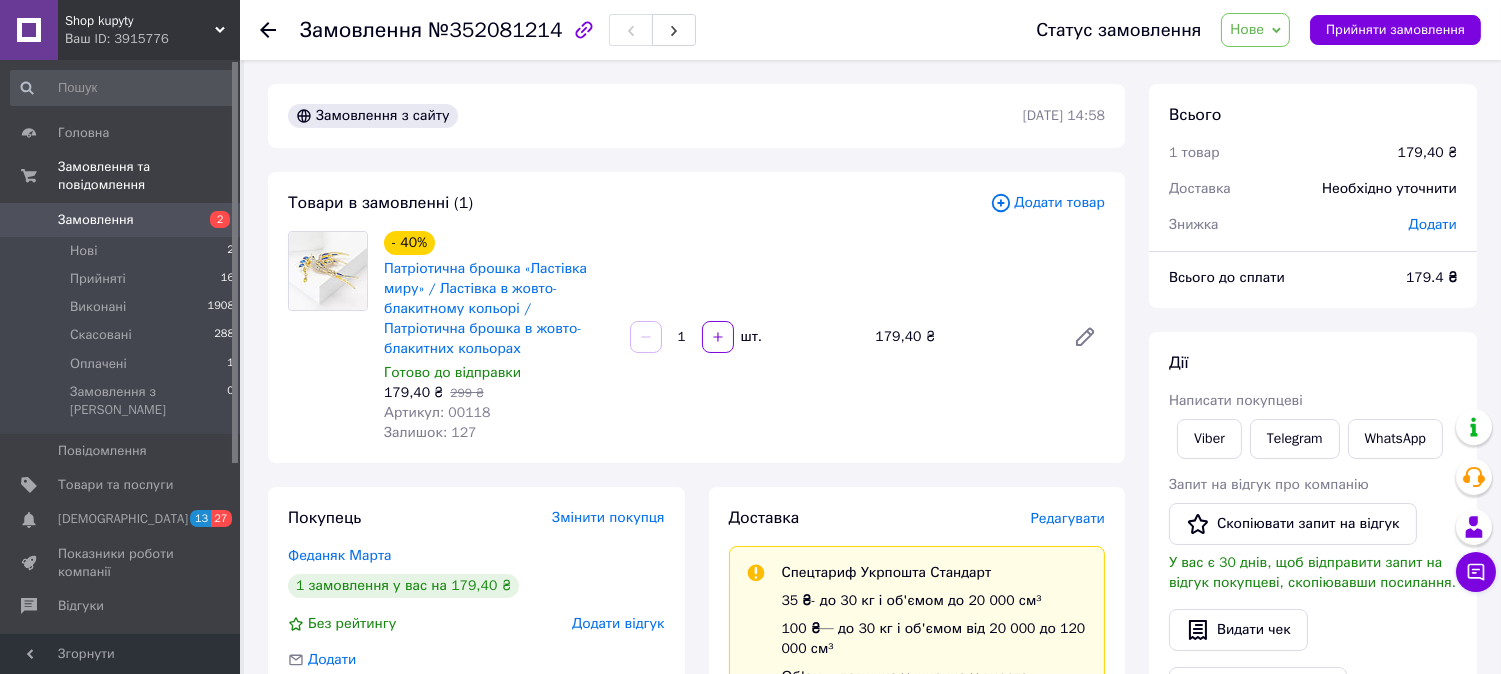 click on "Додати товар" at bounding box center (1047, 203) 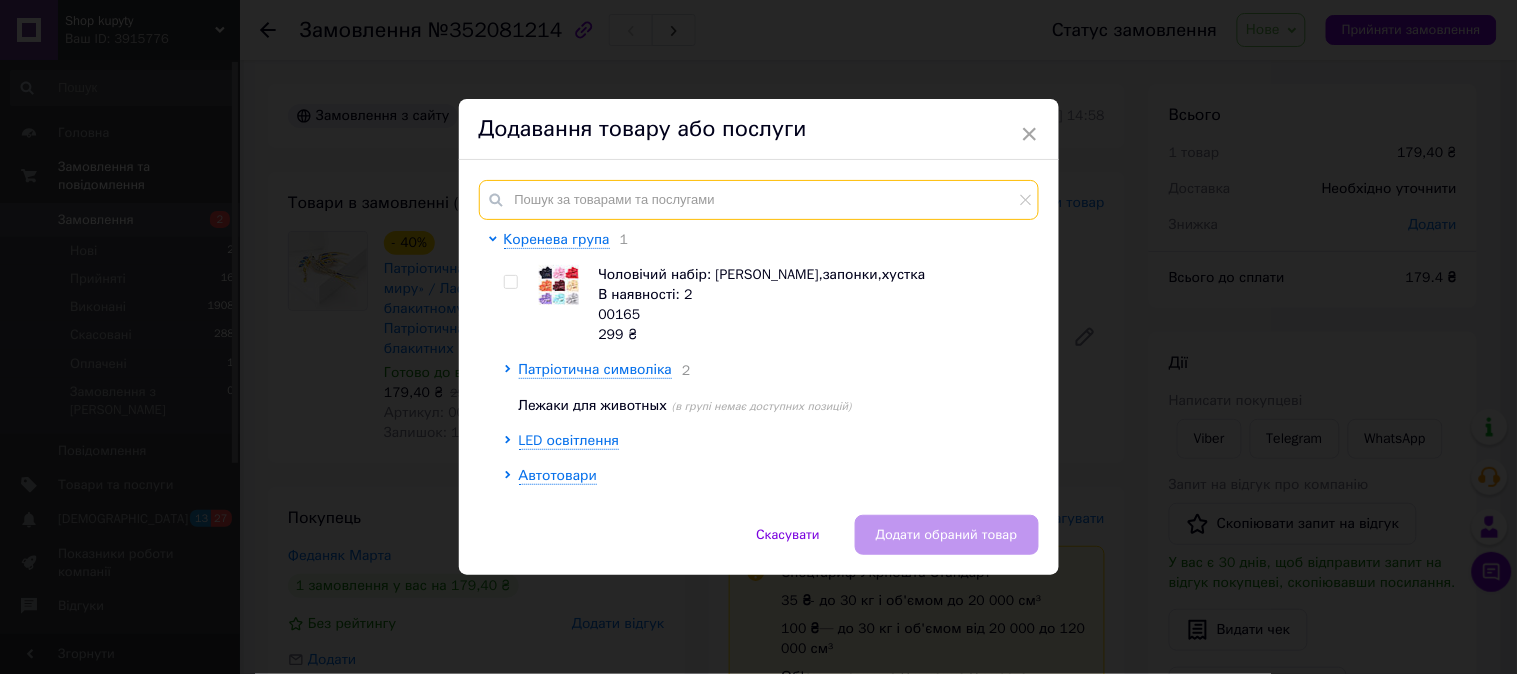 click at bounding box center [759, 200] 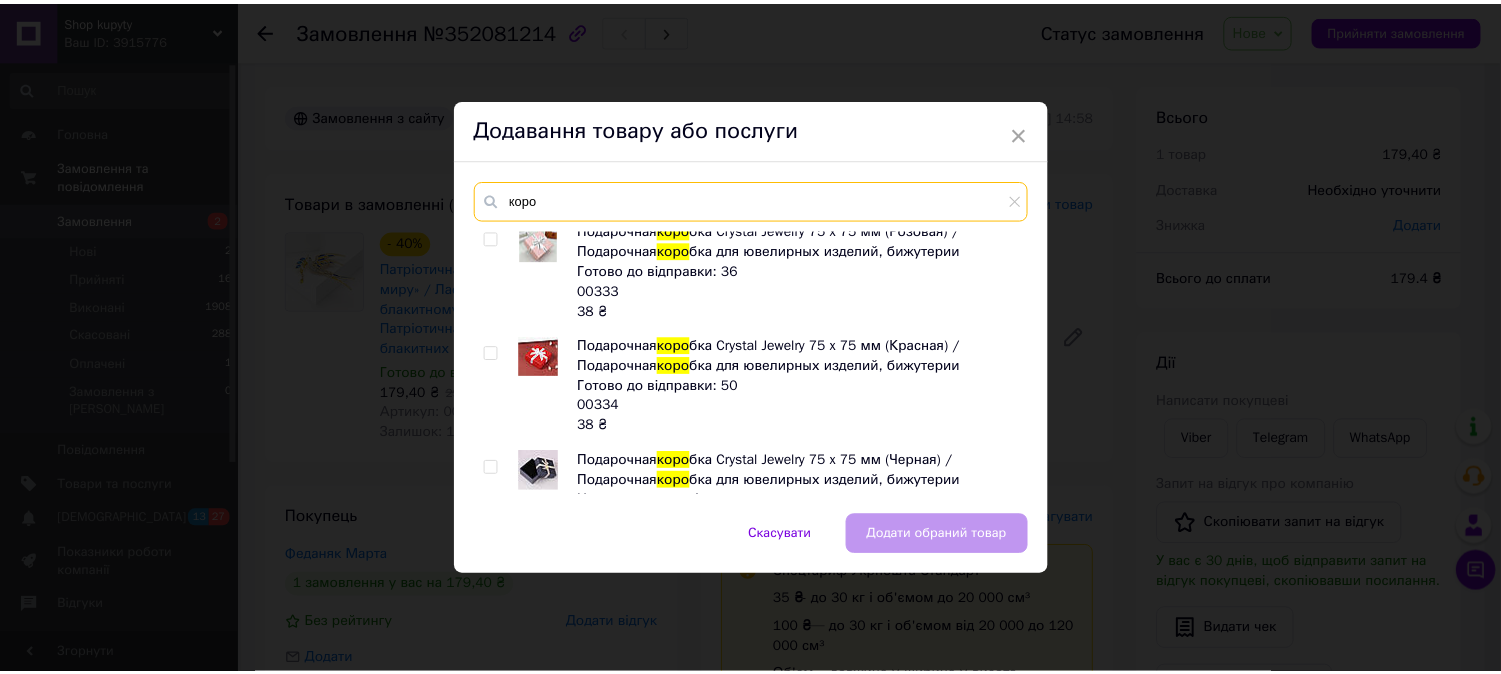 scroll, scrollTop: 358, scrollLeft: 0, axis: vertical 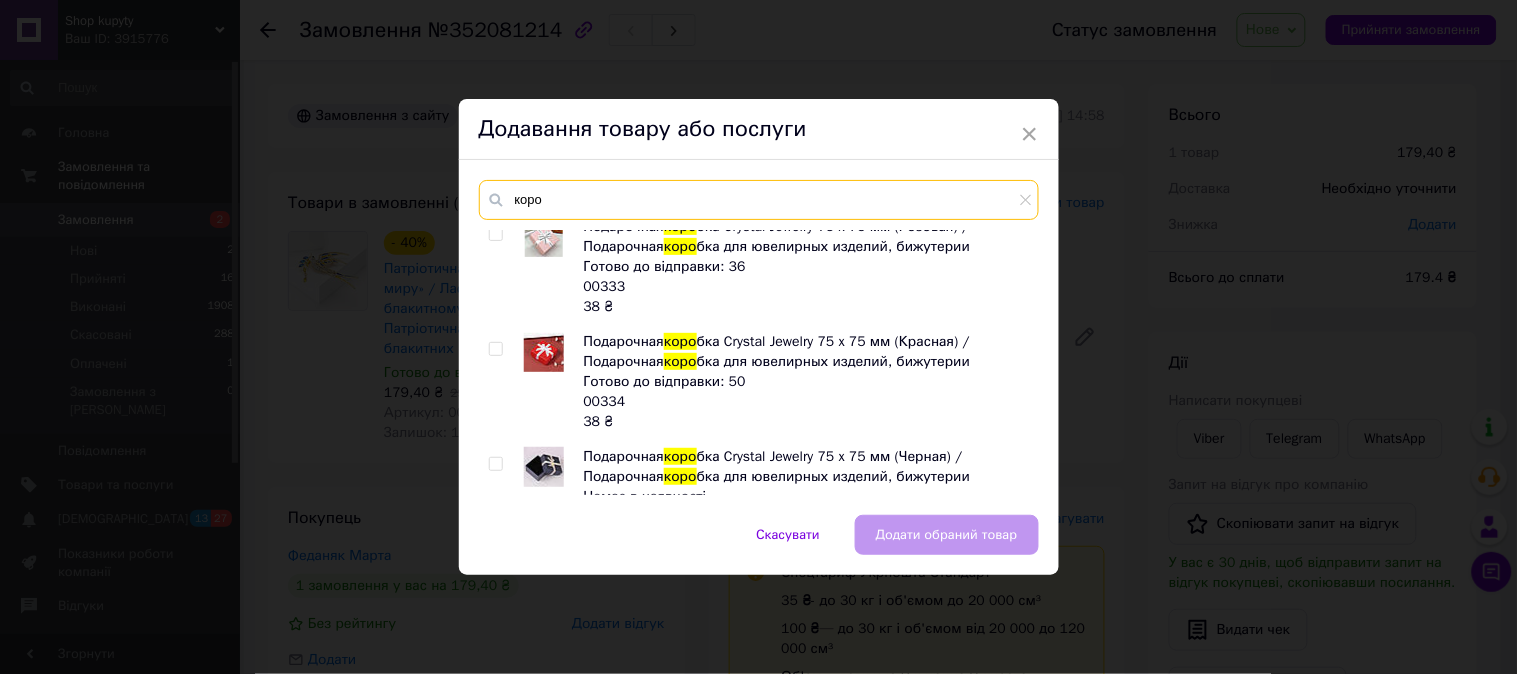 type on "коро" 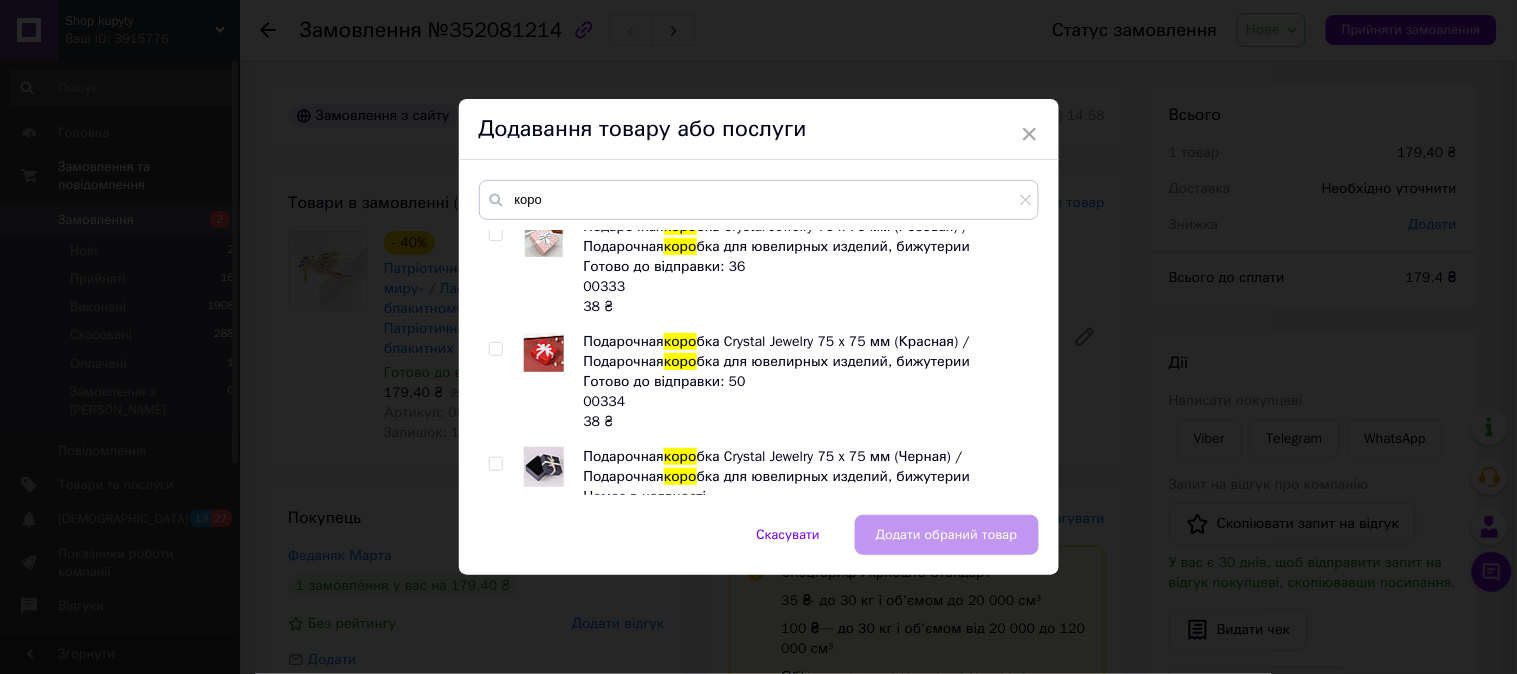 click at bounding box center (495, 349) 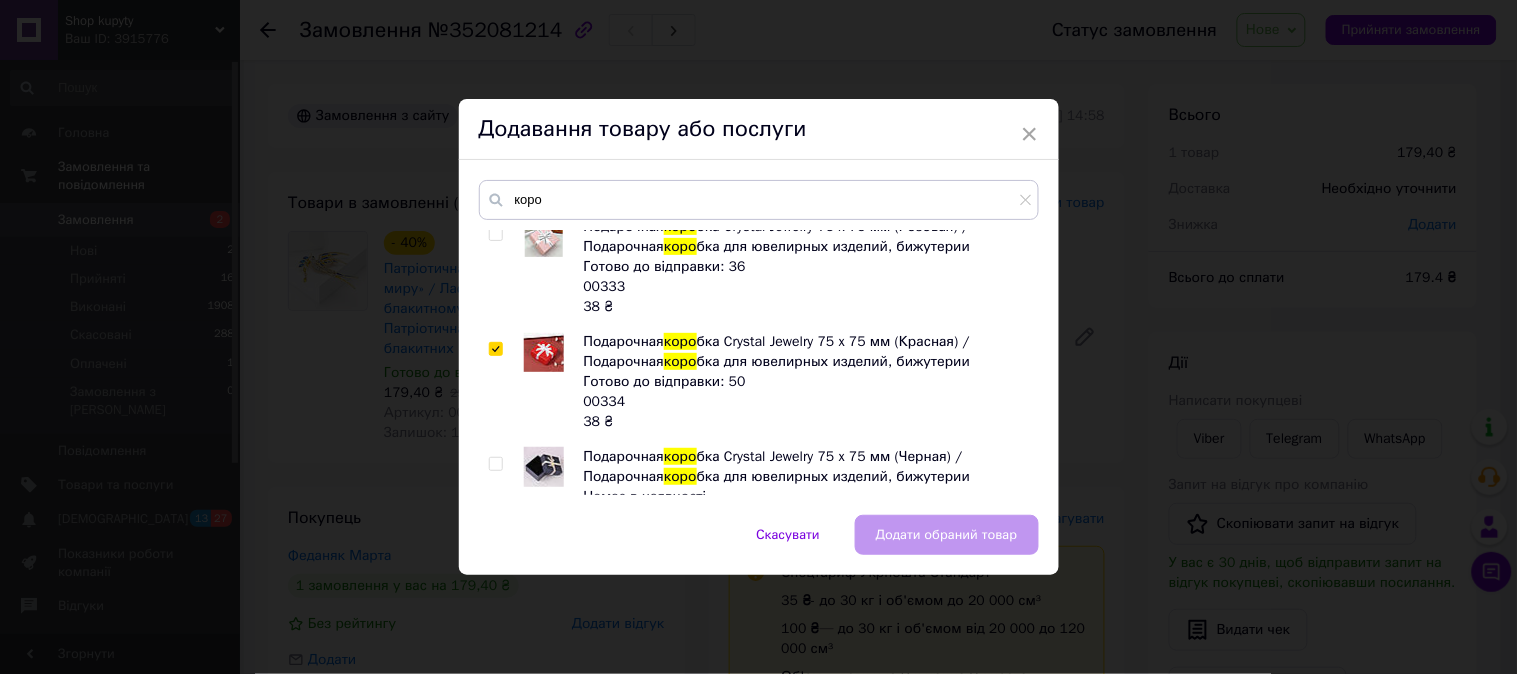 checkbox on "true" 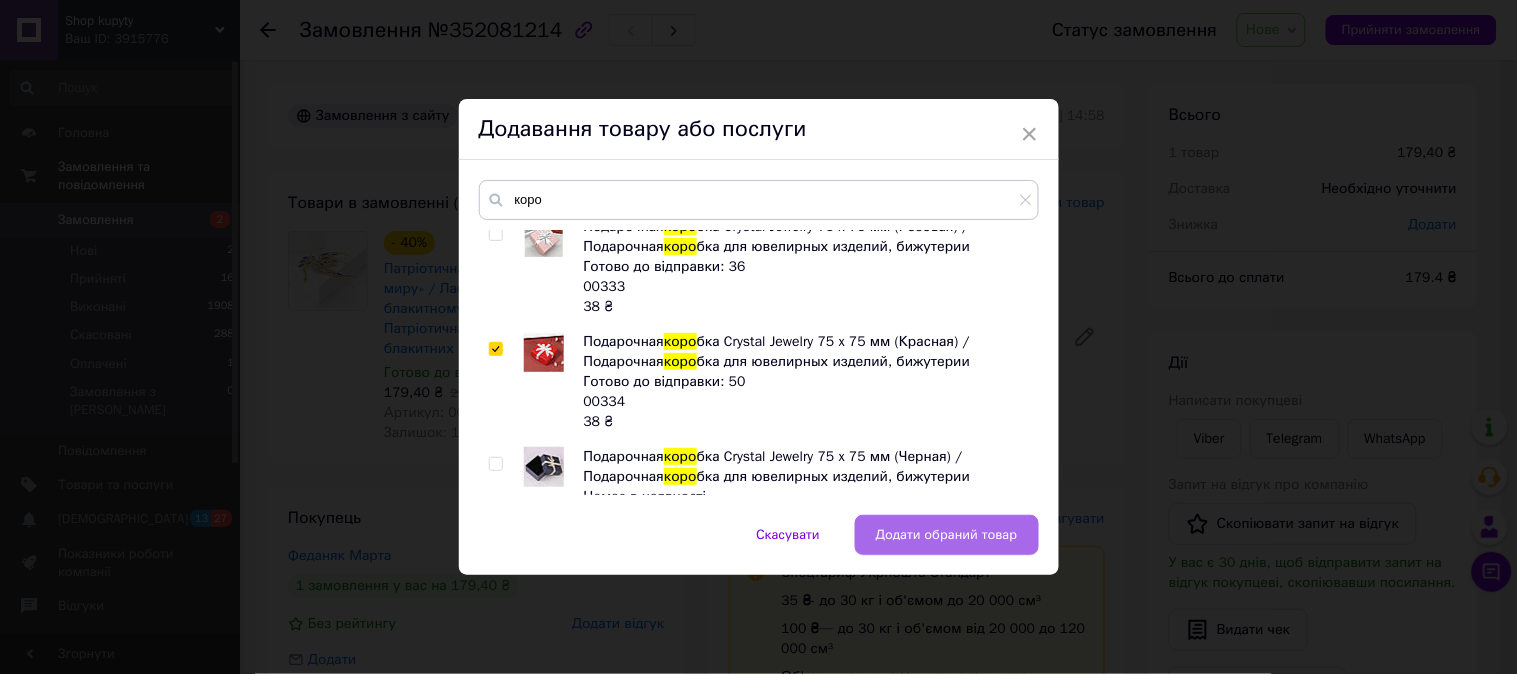 click on "Додати обраний товар" at bounding box center (947, 535) 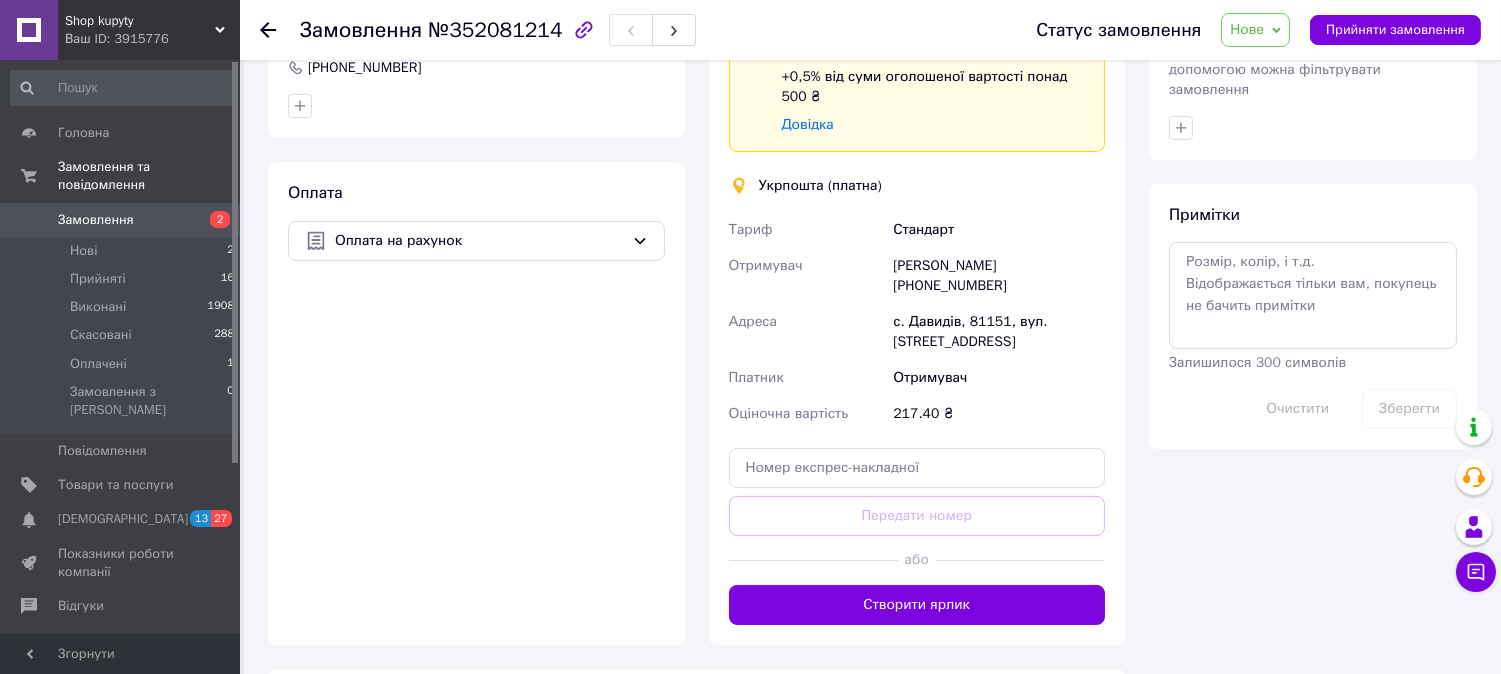 scroll, scrollTop: 867, scrollLeft: 0, axis: vertical 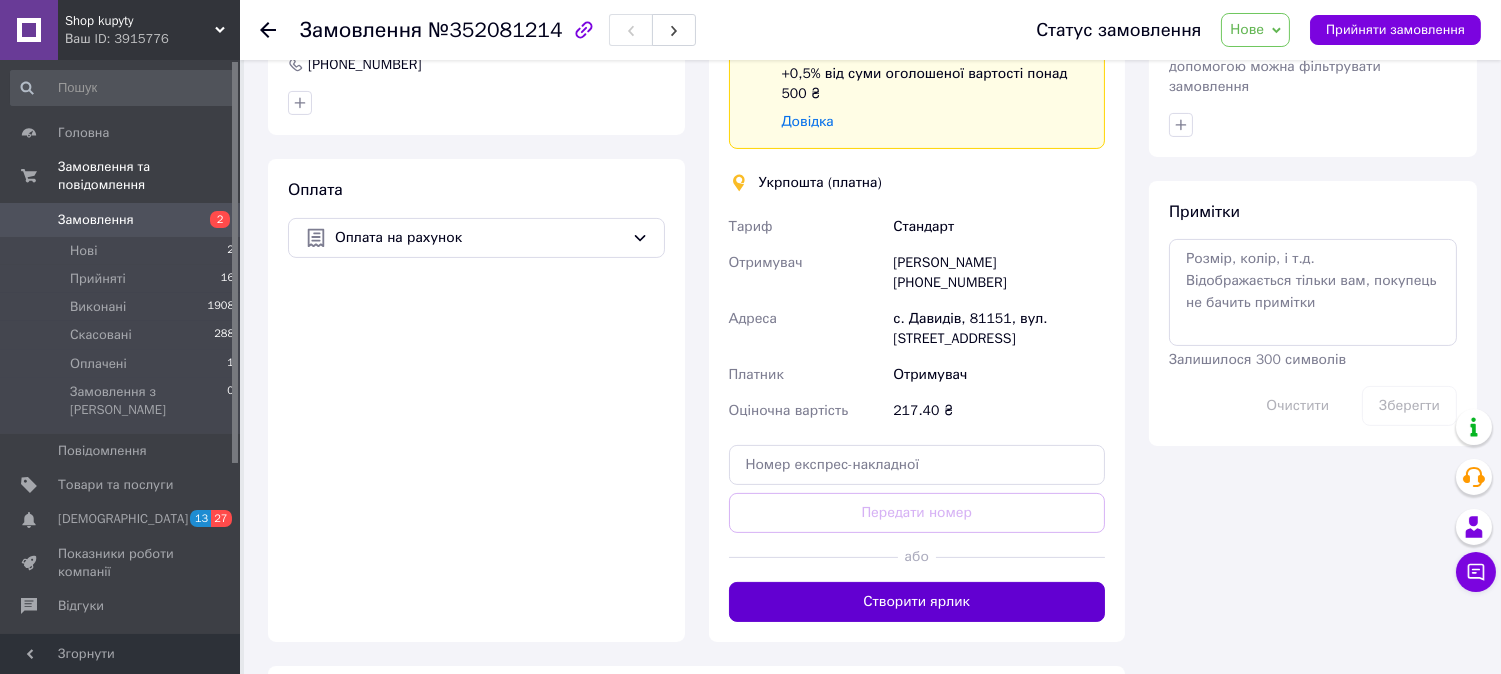 click on "Створити ярлик" at bounding box center (917, 602) 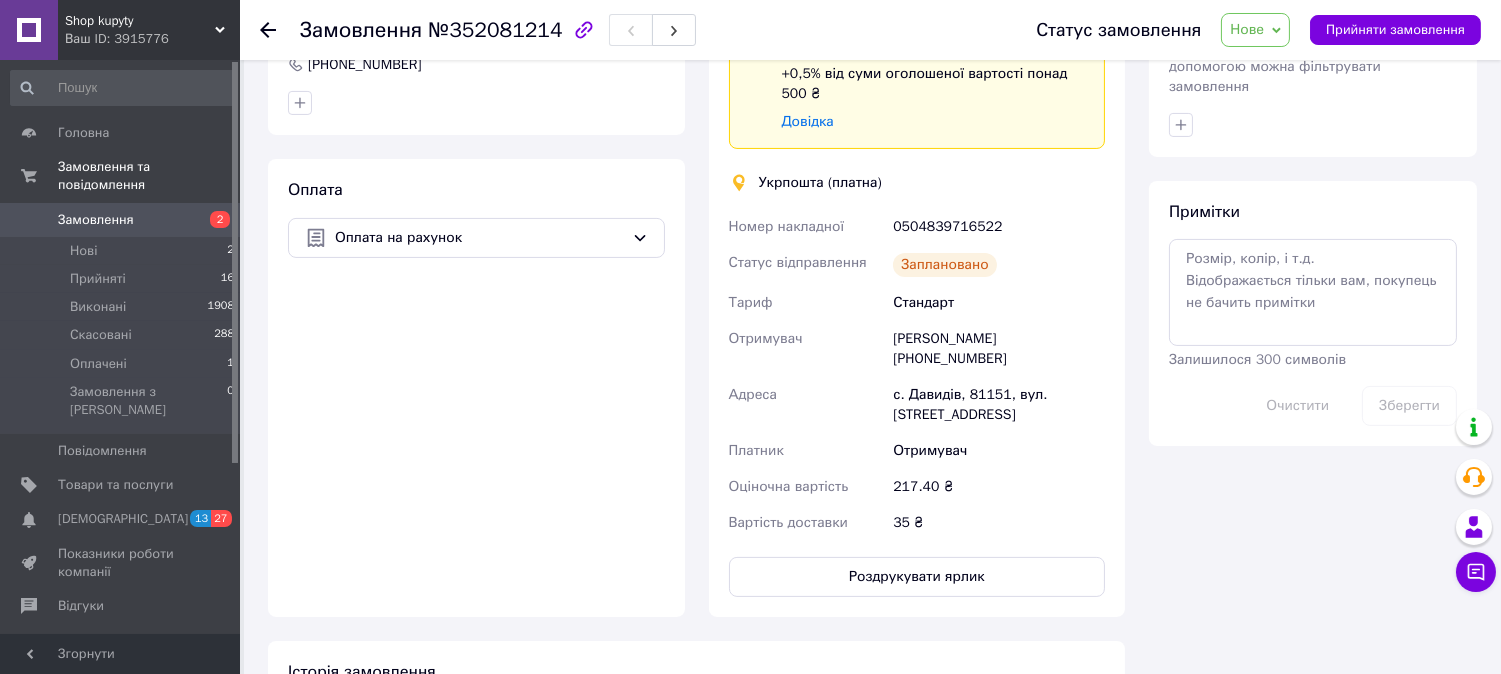 click on "Замовлення" at bounding box center [121, 220] 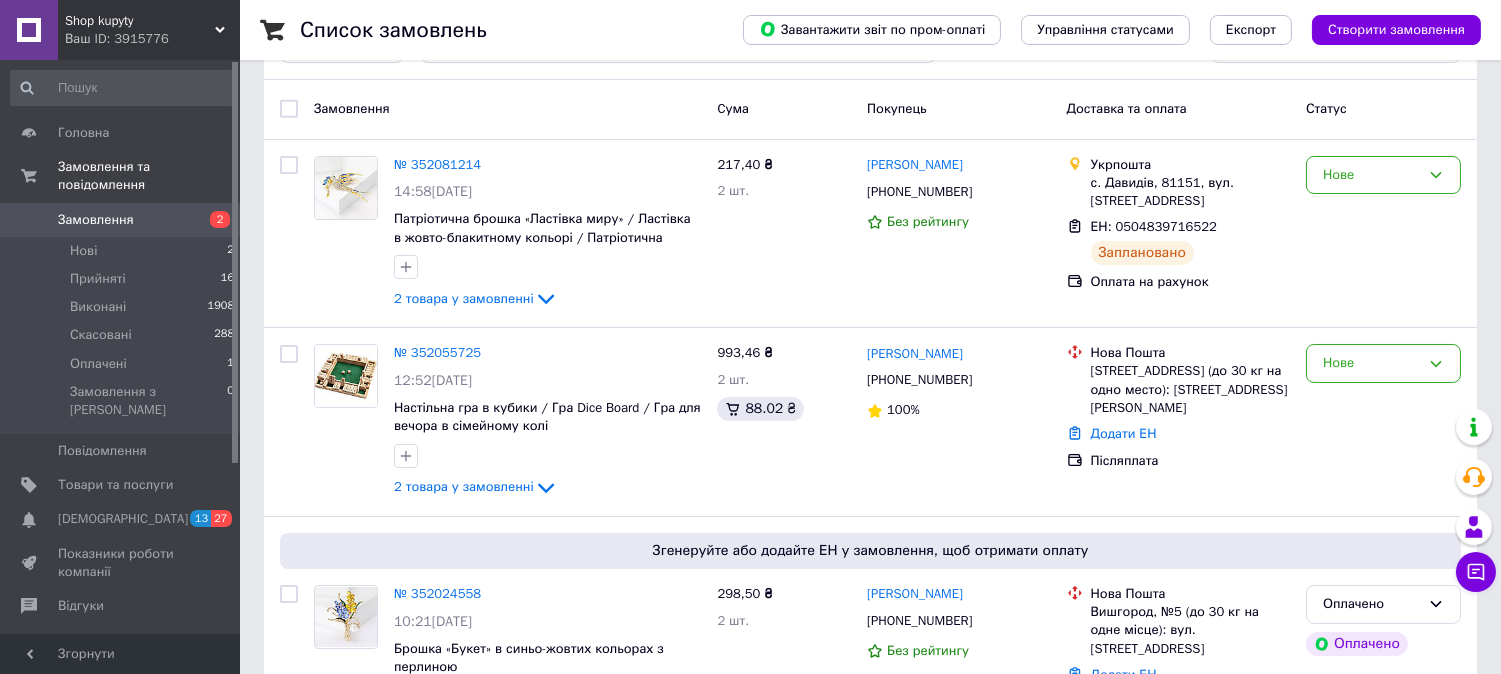 scroll, scrollTop: 97, scrollLeft: 0, axis: vertical 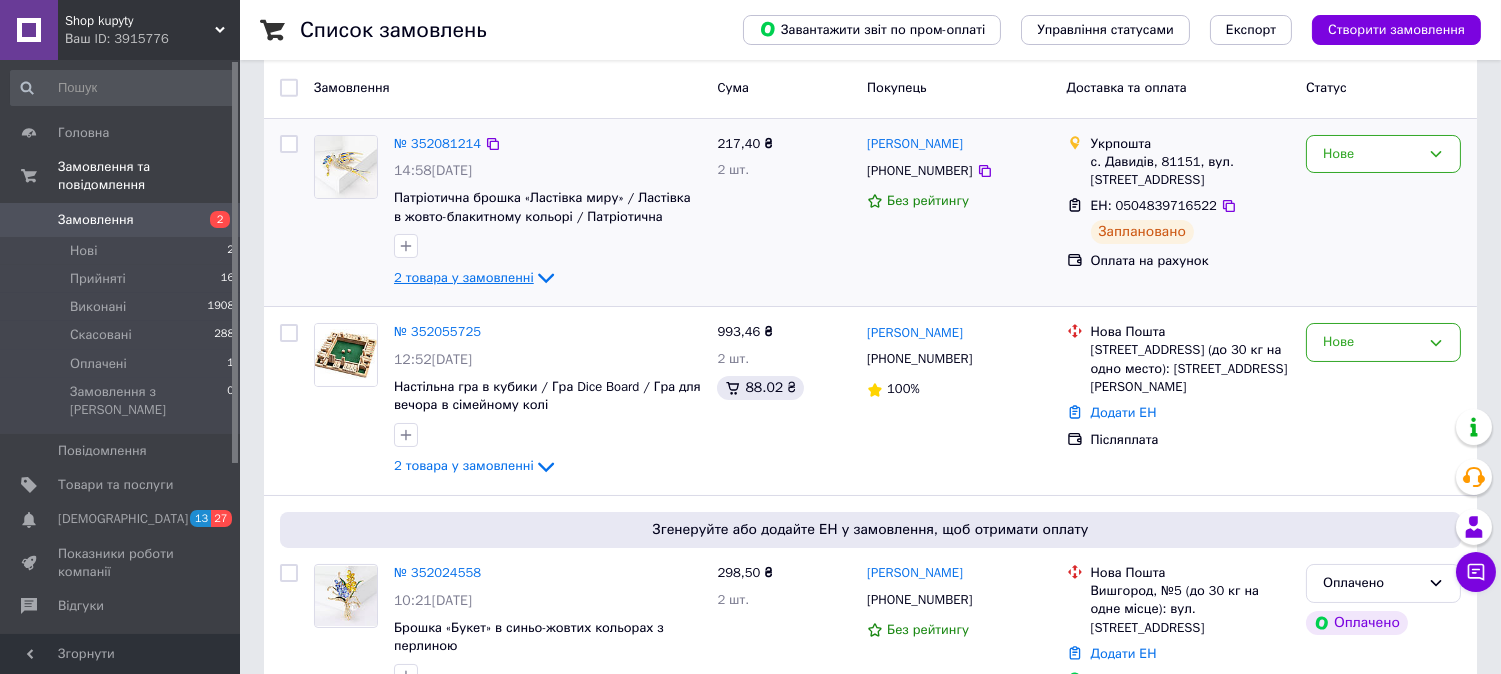 click 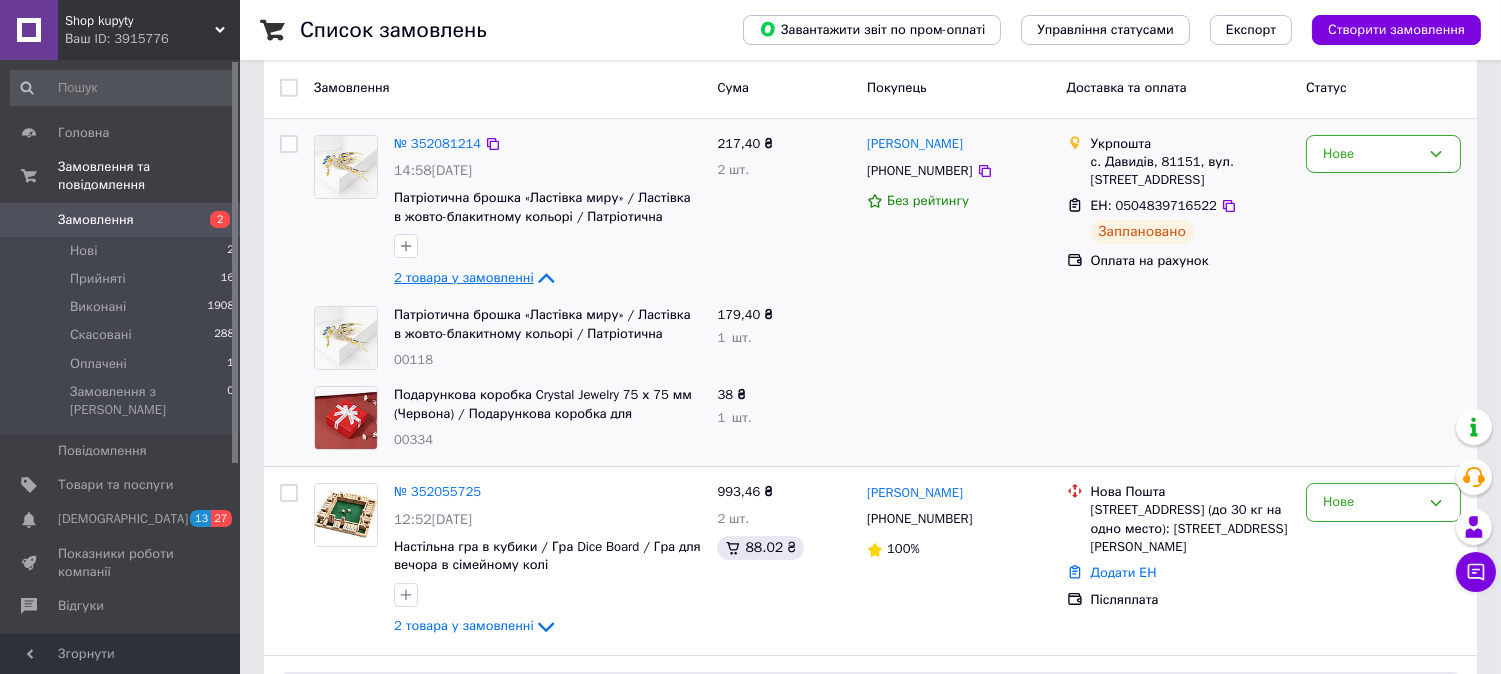 click 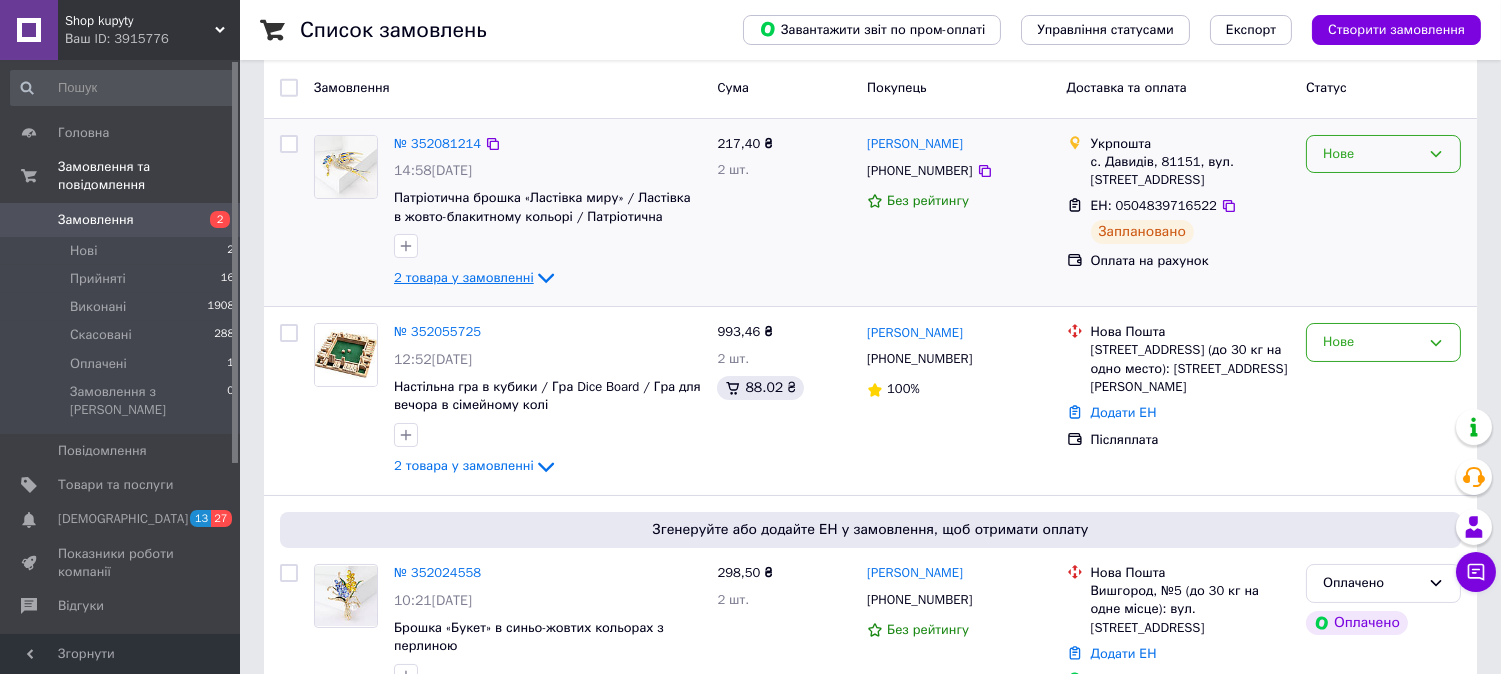 click 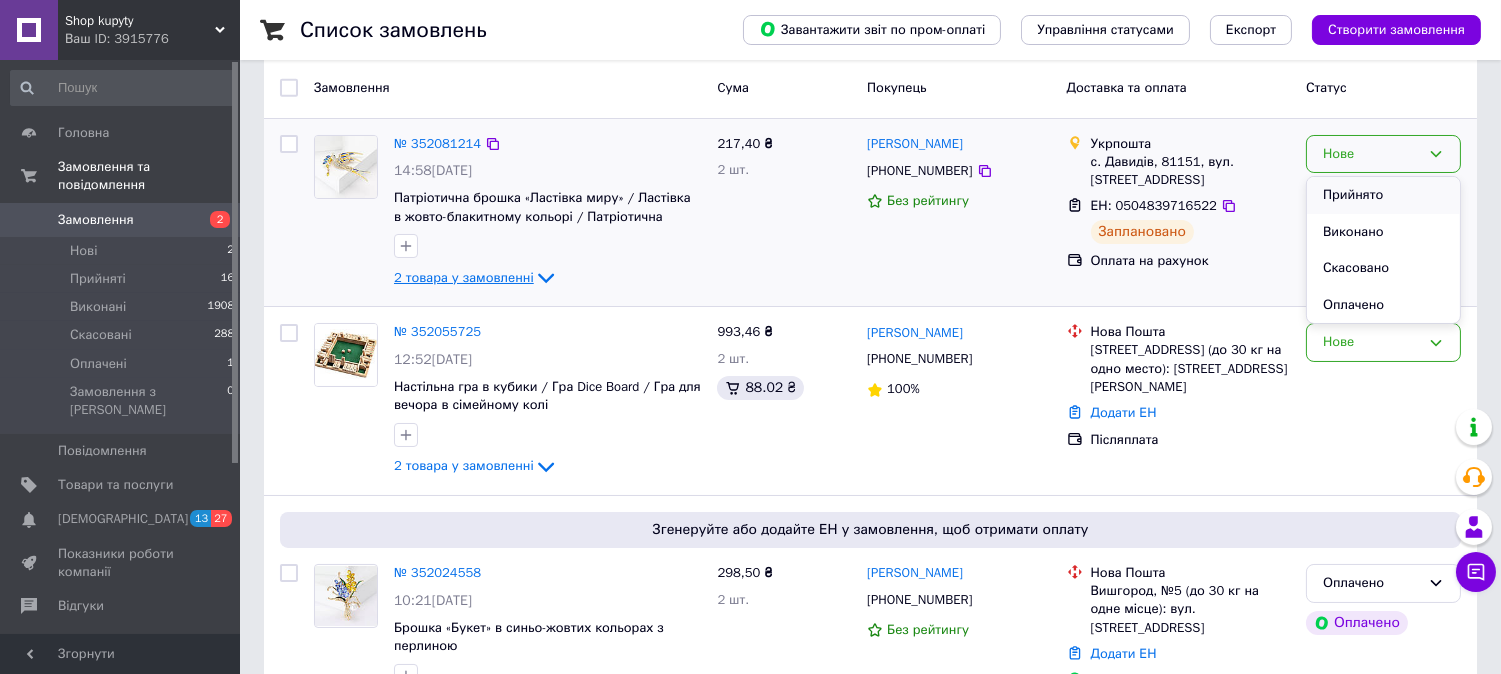 click on "Прийнято" at bounding box center (1383, 195) 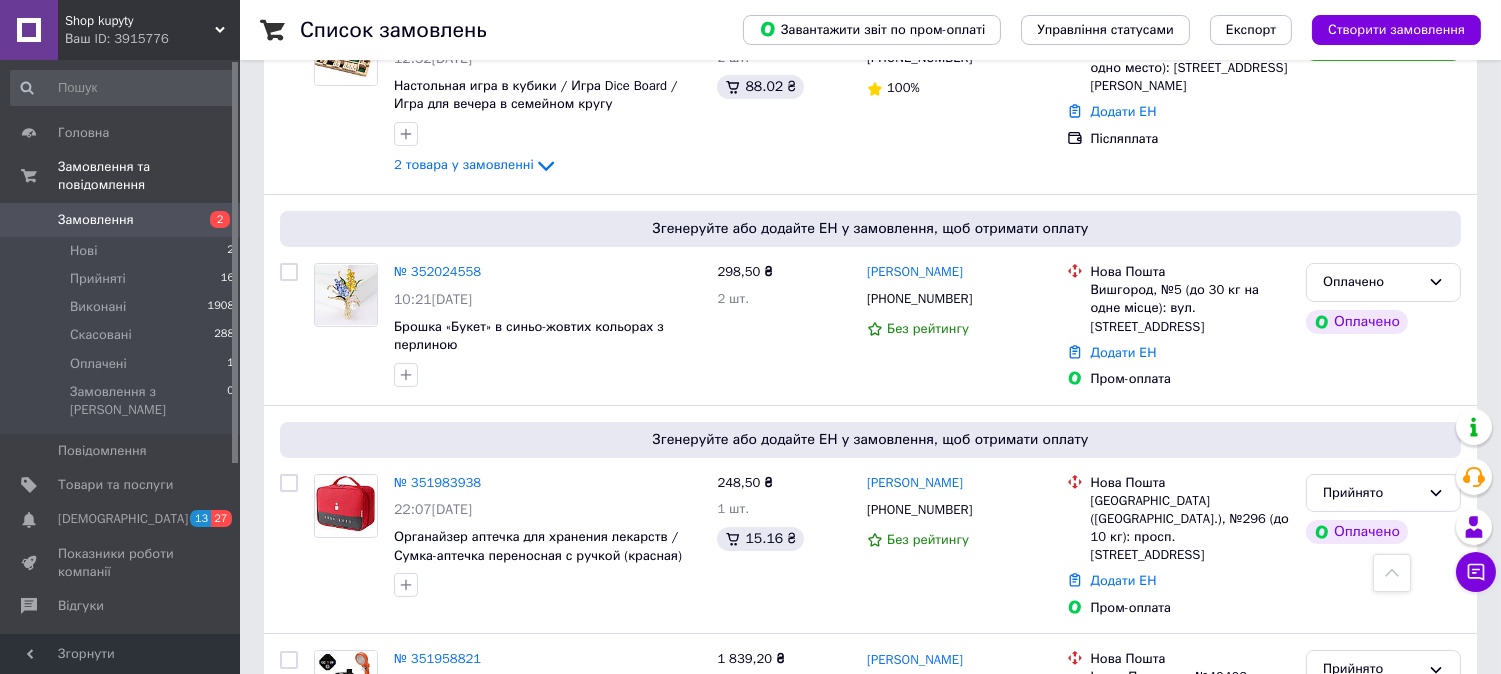 scroll, scrollTop: 406, scrollLeft: 0, axis: vertical 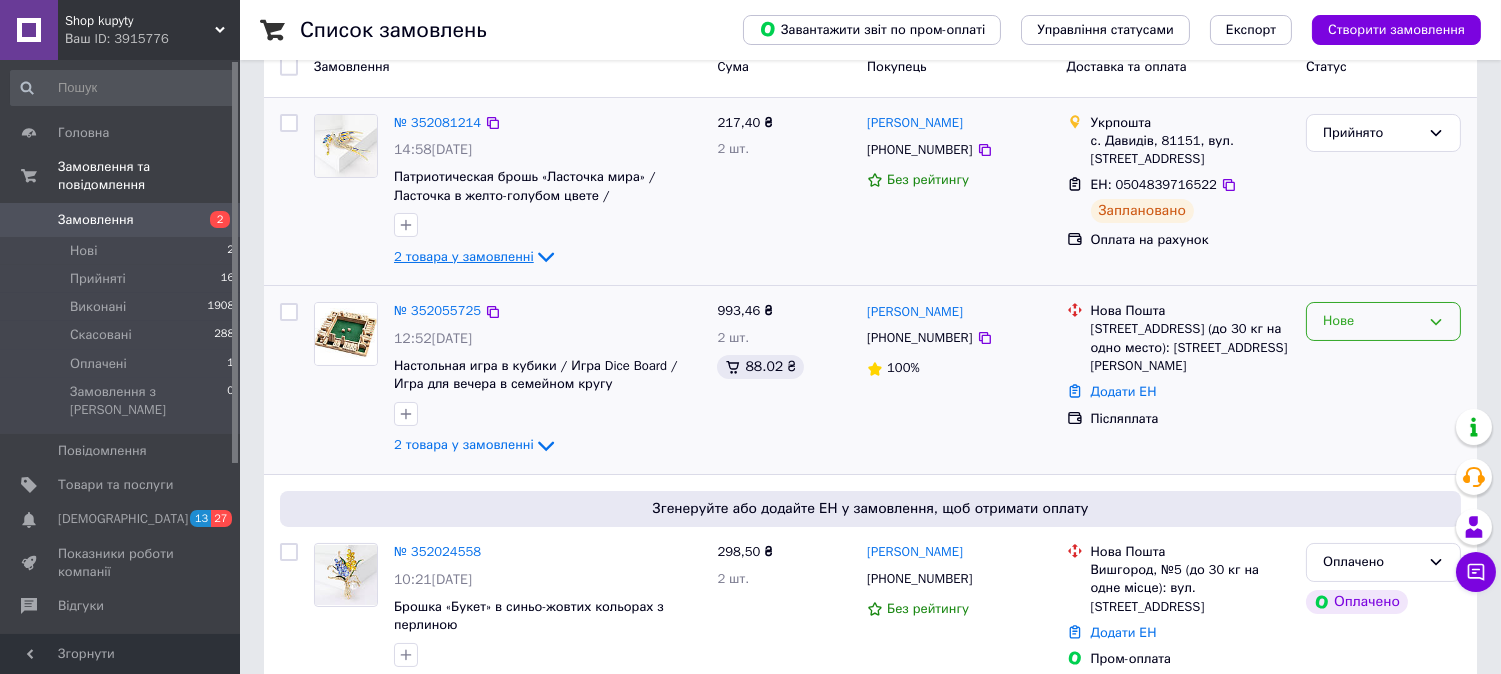 click on "Нове" at bounding box center [1383, 321] 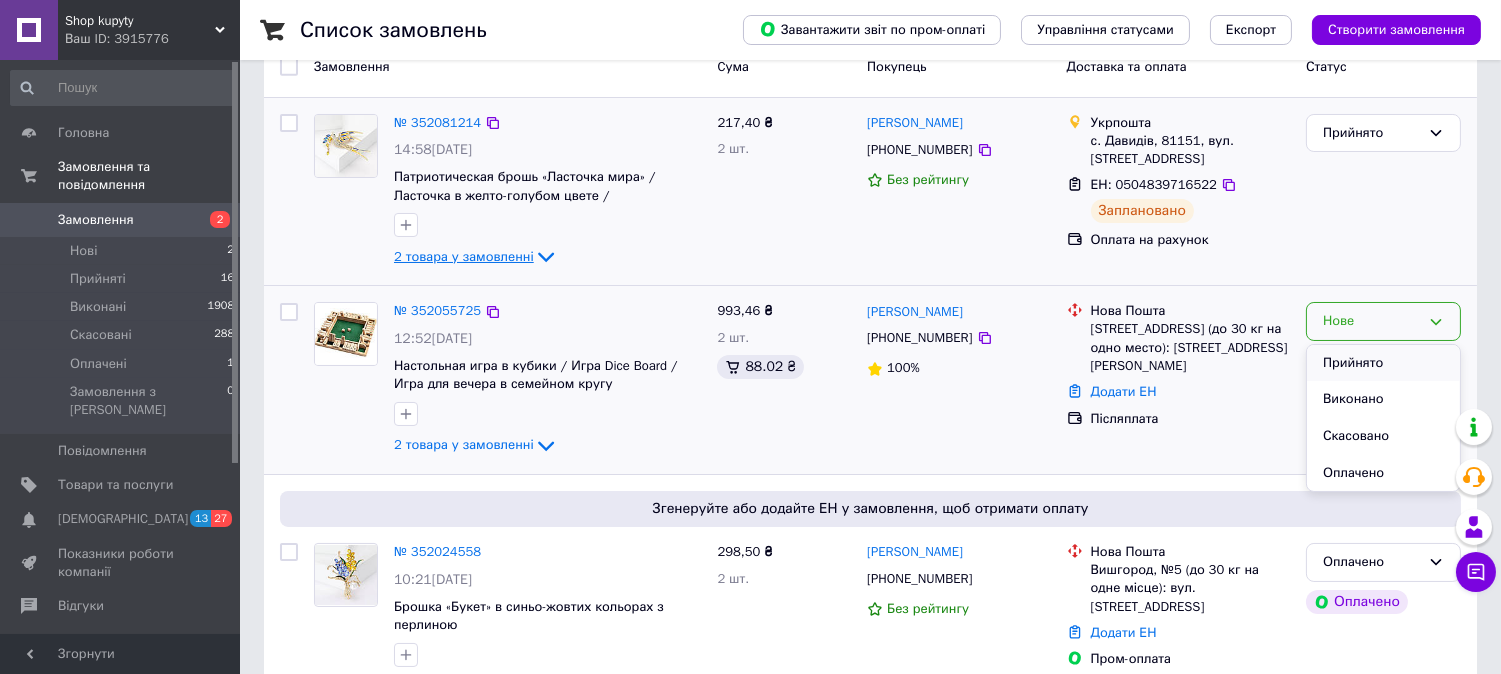 click on "Прийнято" at bounding box center [1383, 363] 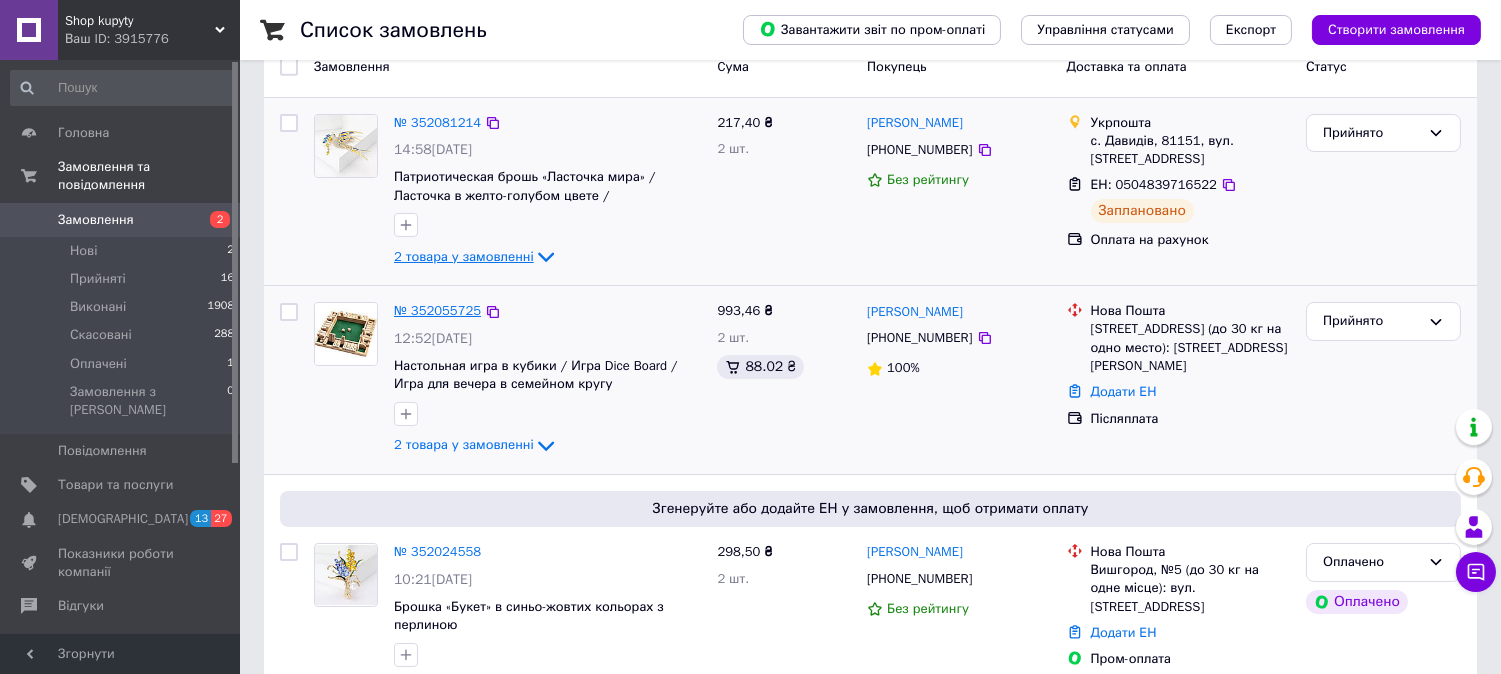click on "№ 352055725" at bounding box center [437, 310] 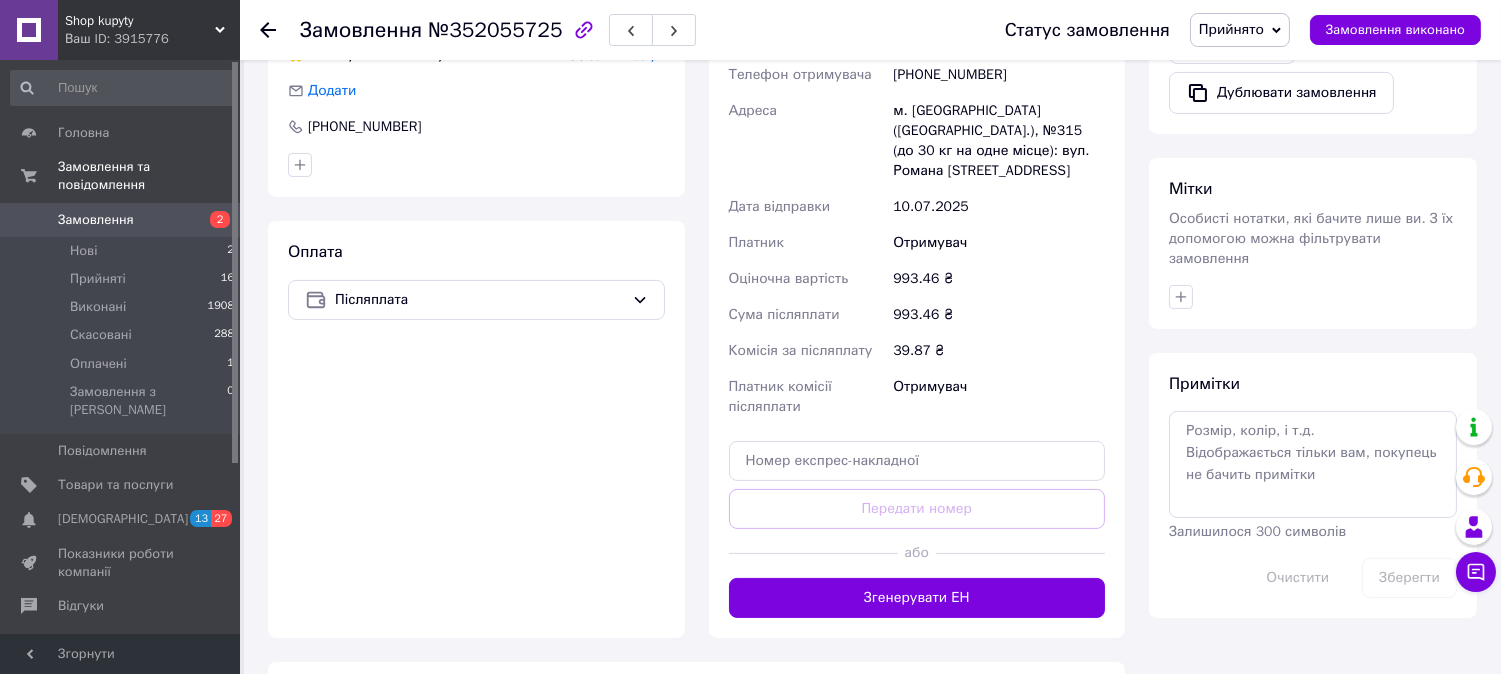 scroll, scrollTop: 822, scrollLeft: 0, axis: vertical 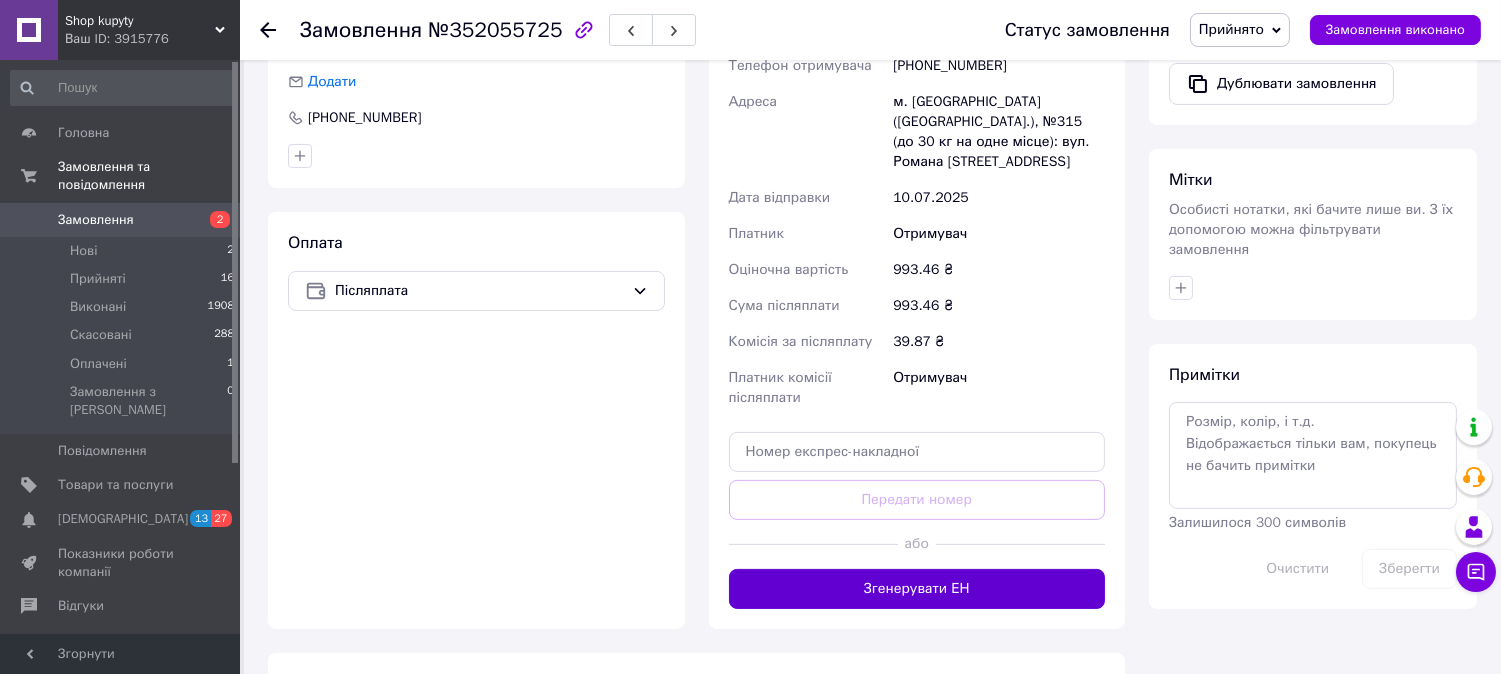 click on "Згенерувати ЕН" at bounding box center [917, 589] 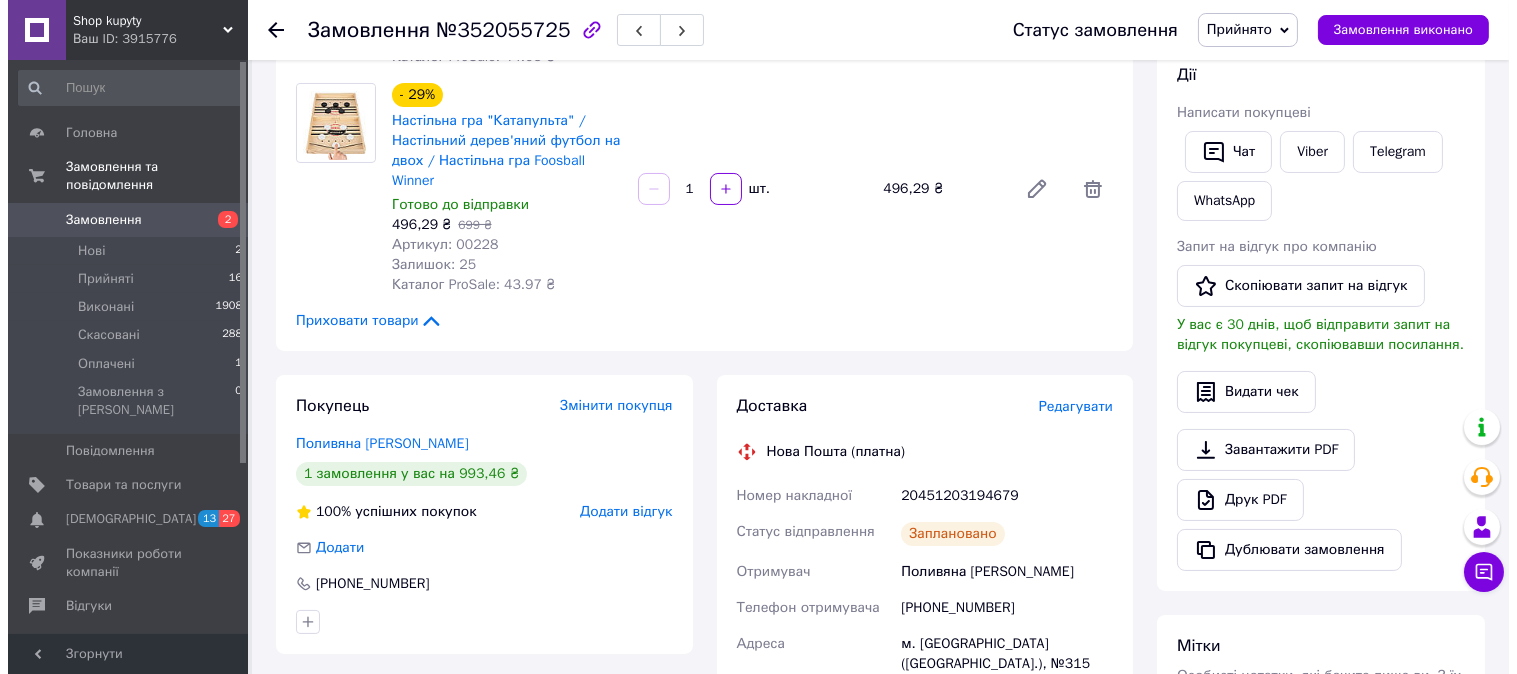 scroll, scrollTop: 351, scrollLeft: 0, axis: vertical 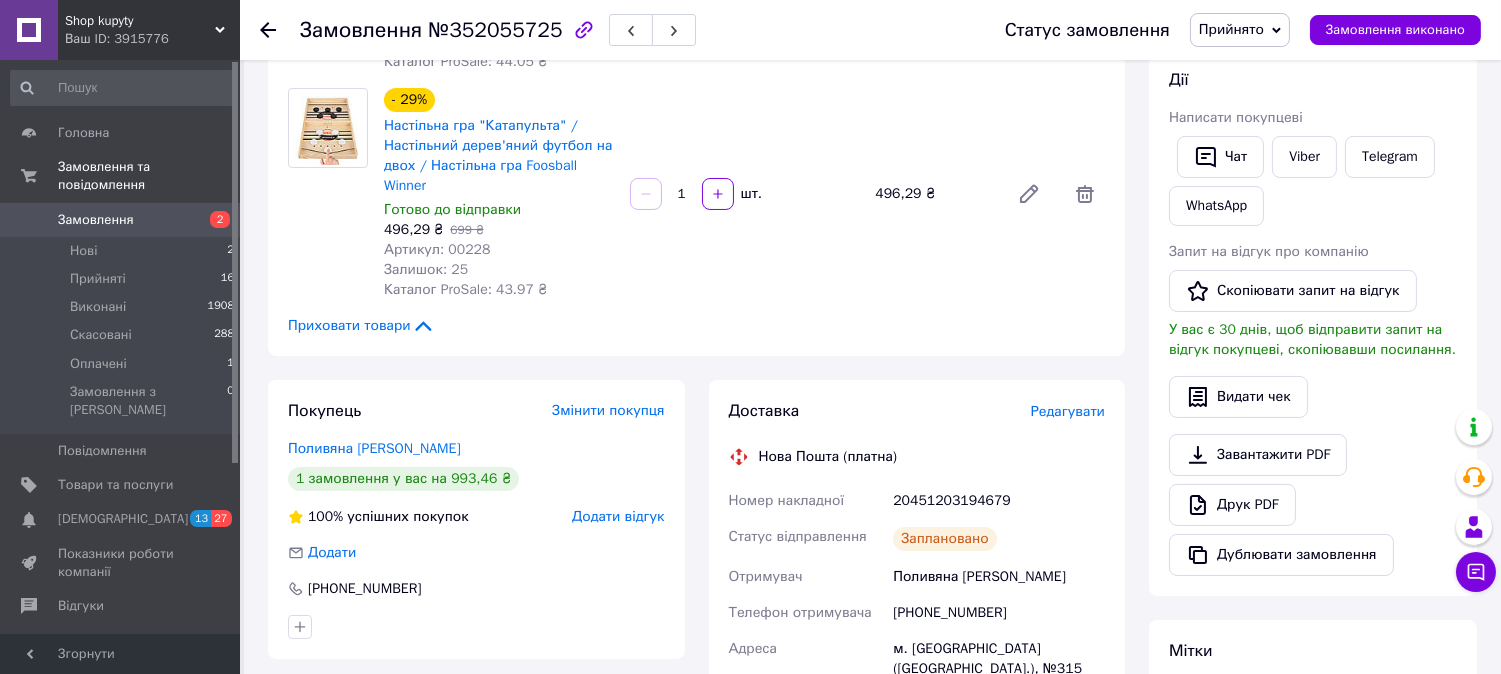 click on "Редагувати" at bounding box center (1068, 411) 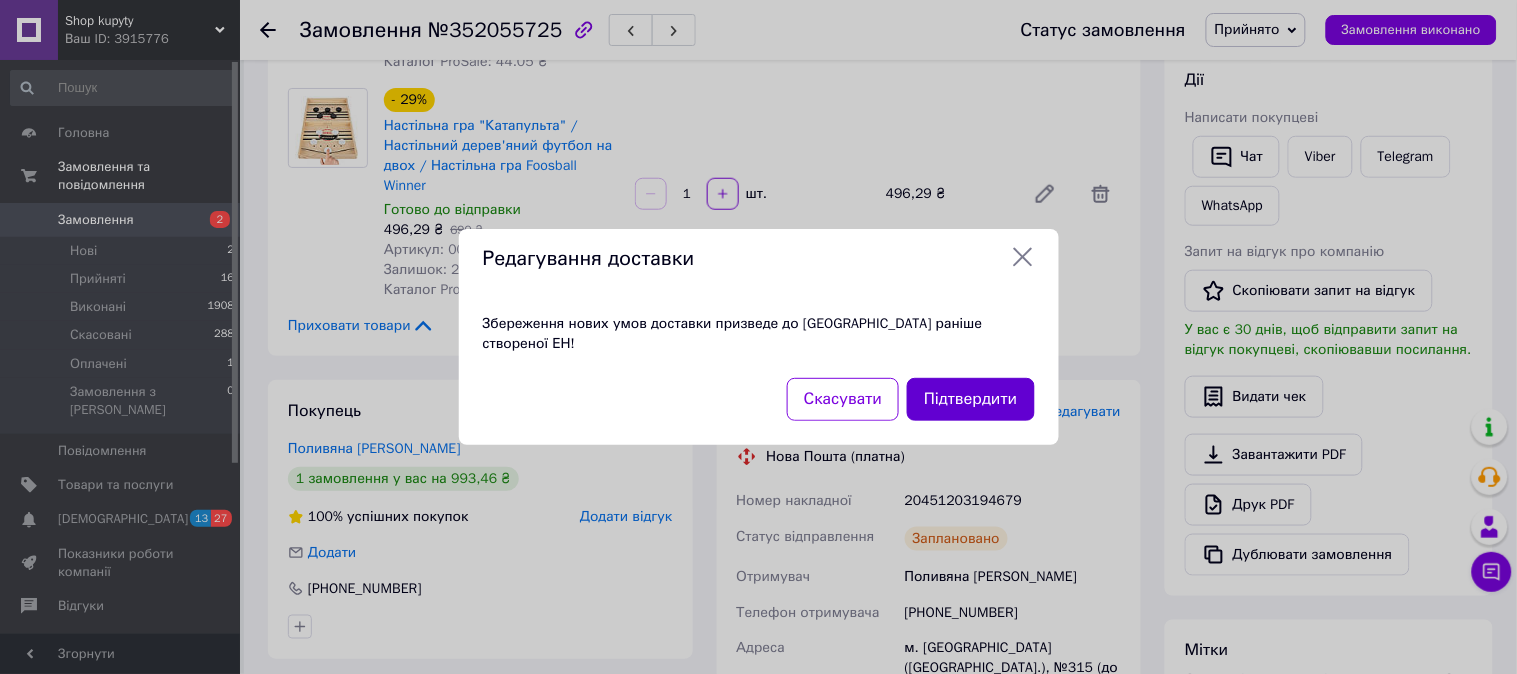 click on "Підтвердити" at bounding box center [970, 399] 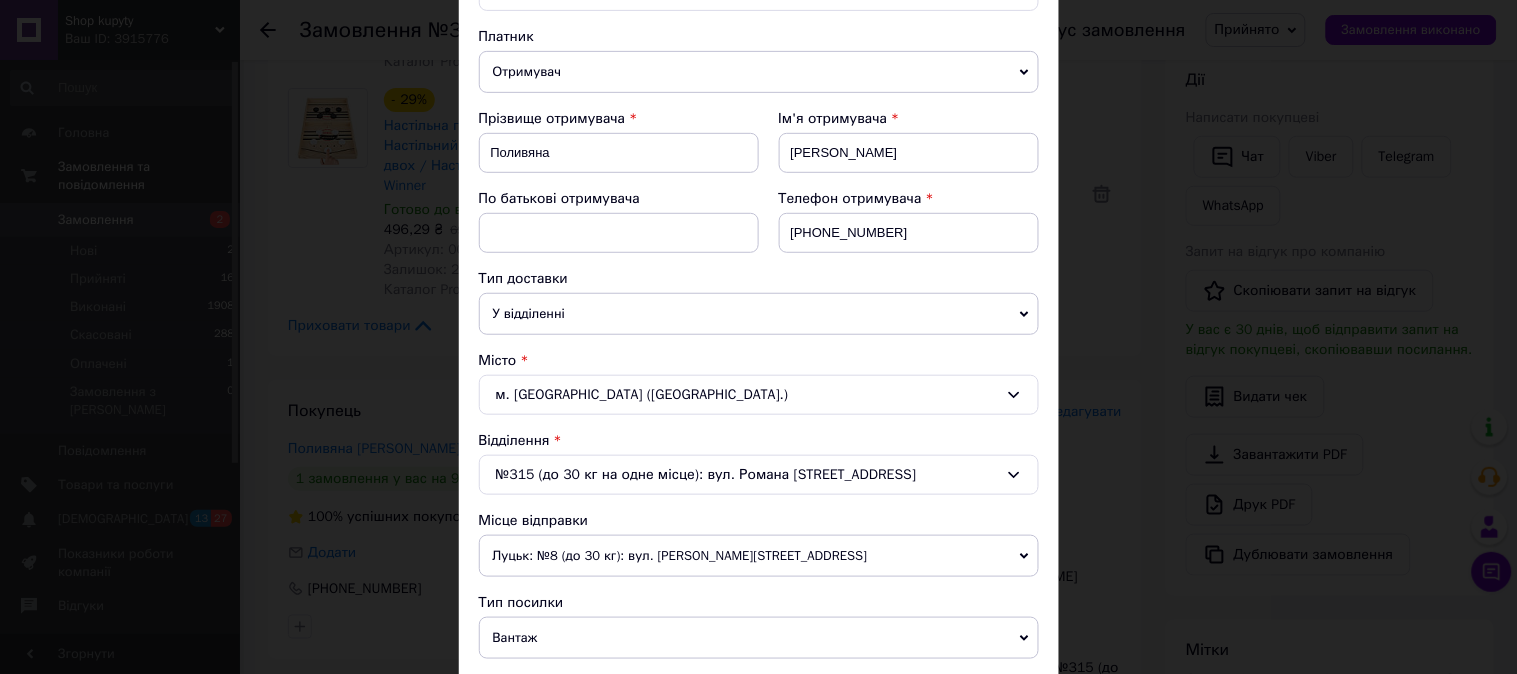 scroll, scrollTop: 337, scrollLeft: 0, axis: vertical 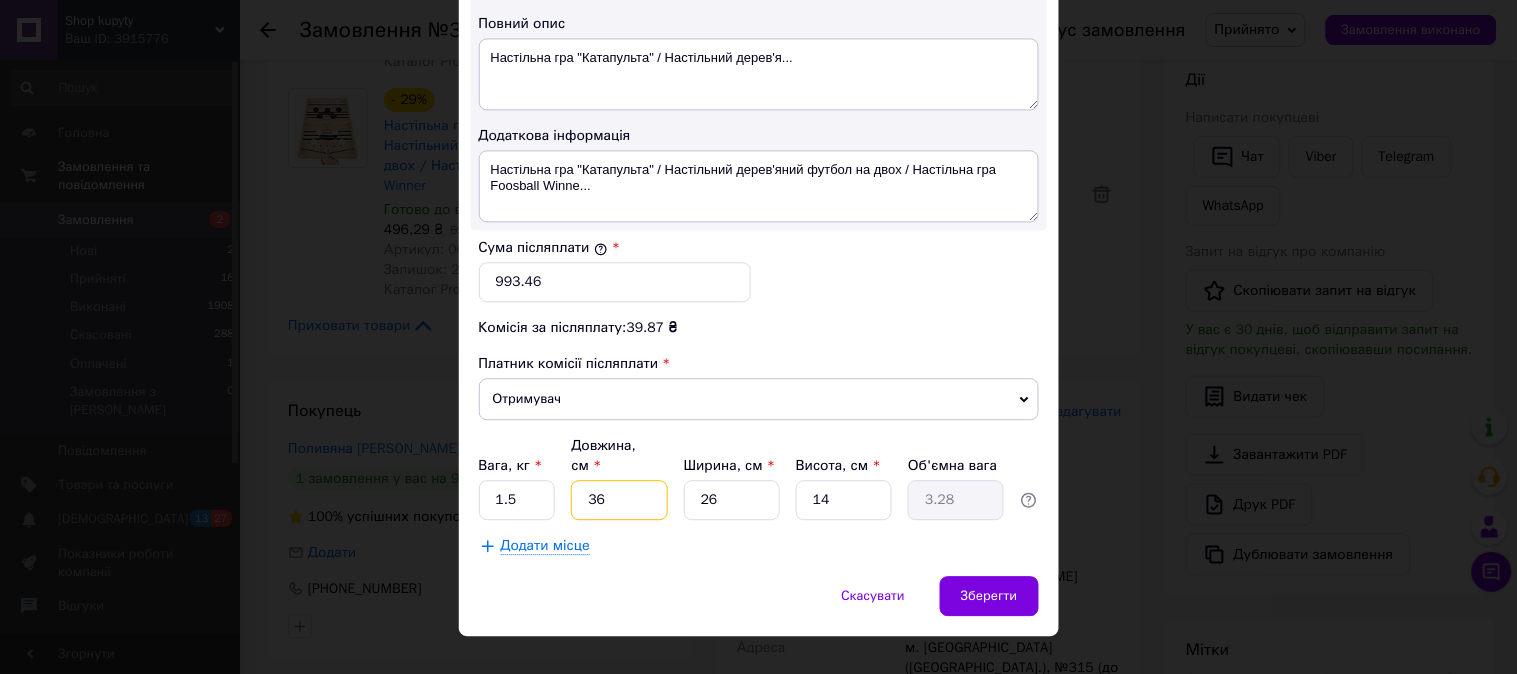click on "36" at bounding box center (619, 500) 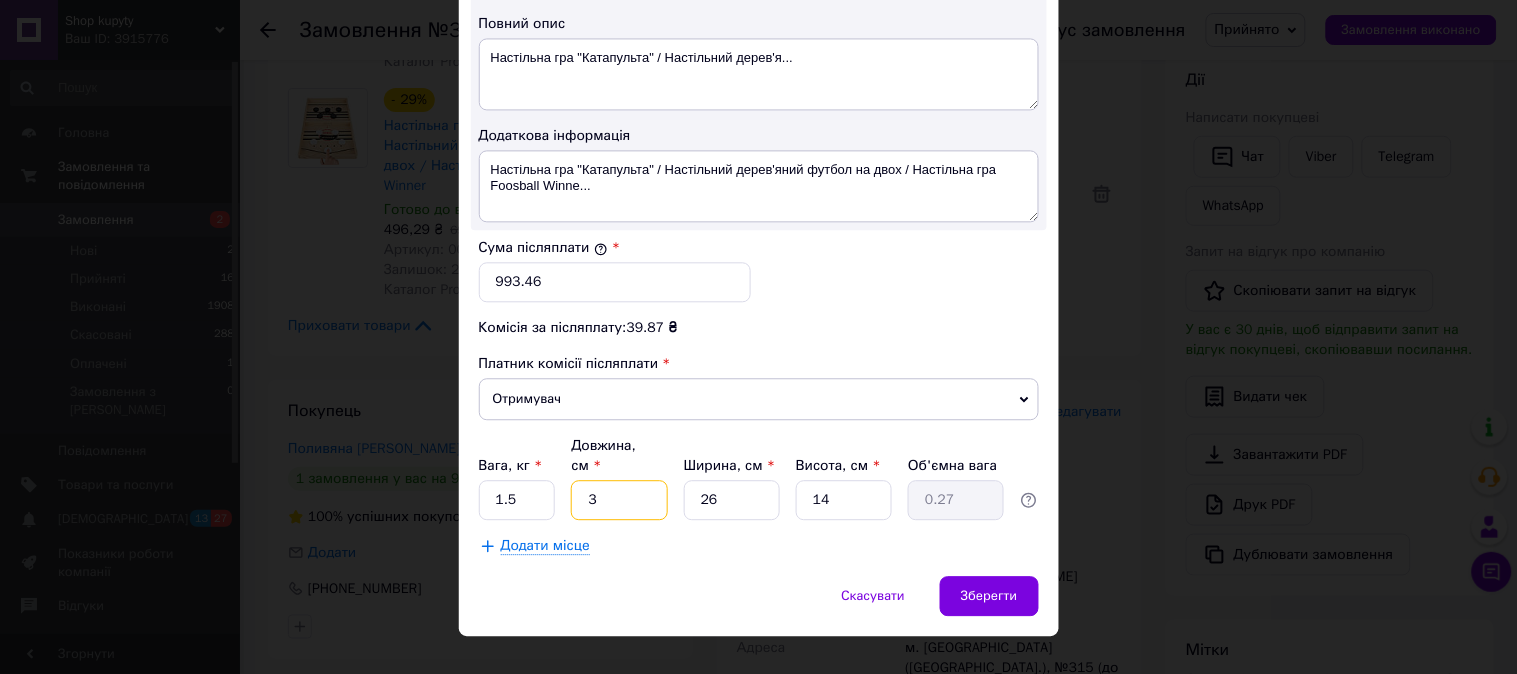 type on "3" 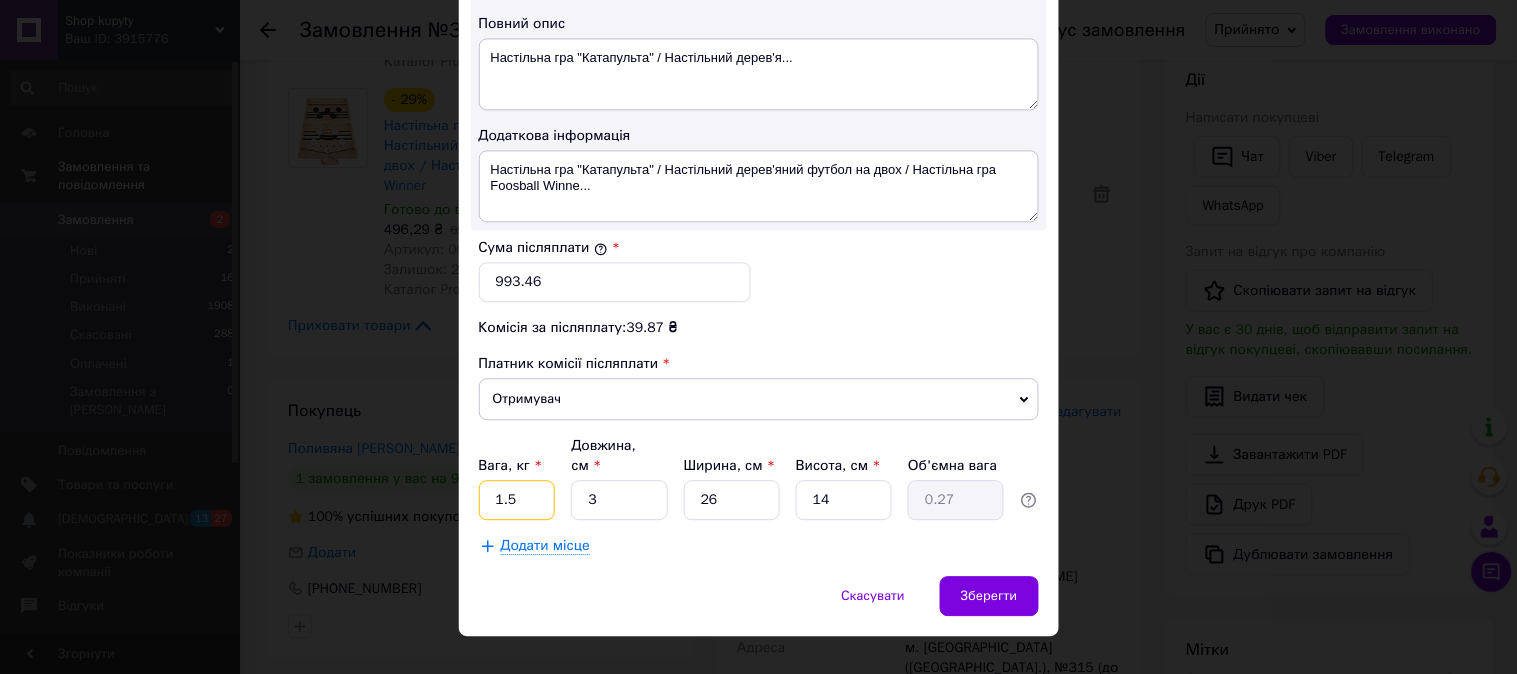 click on "1.5" at bounding box center (517, 500) 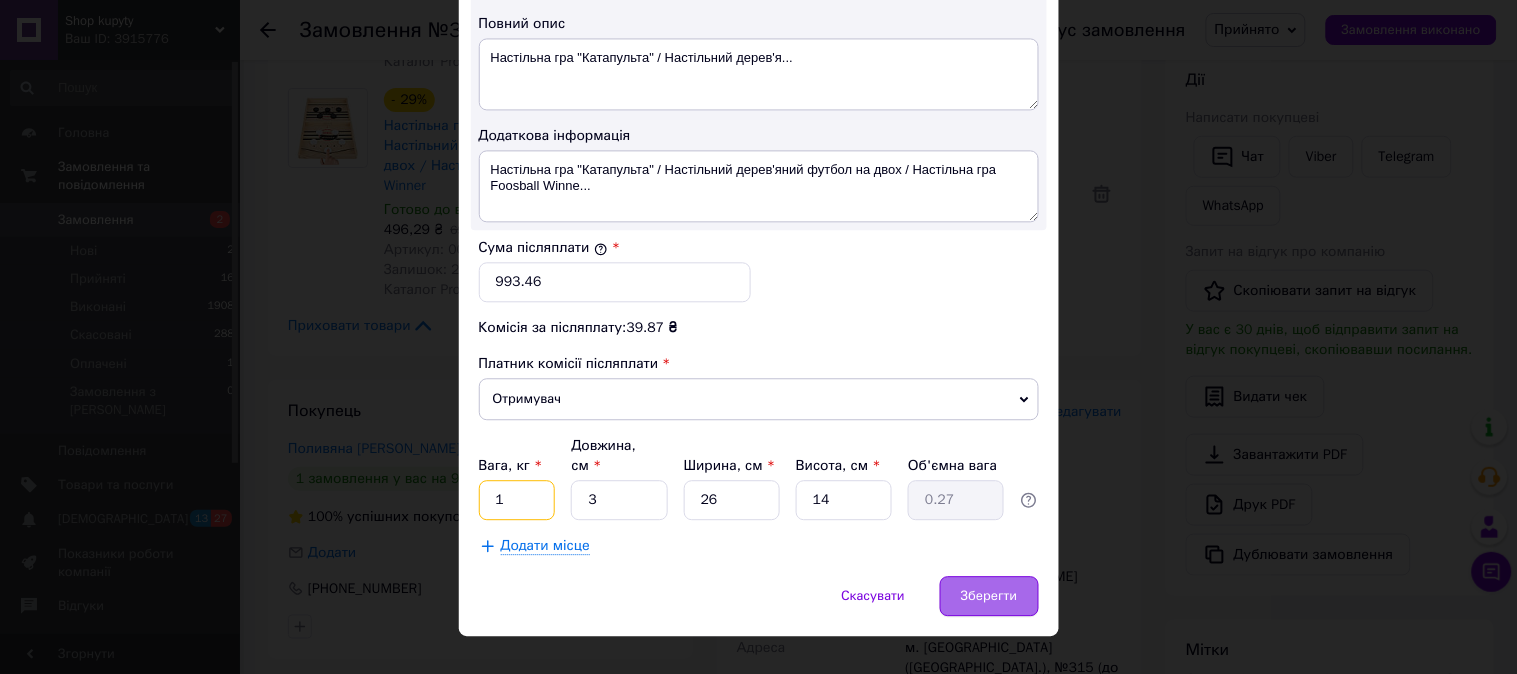 type on "1" 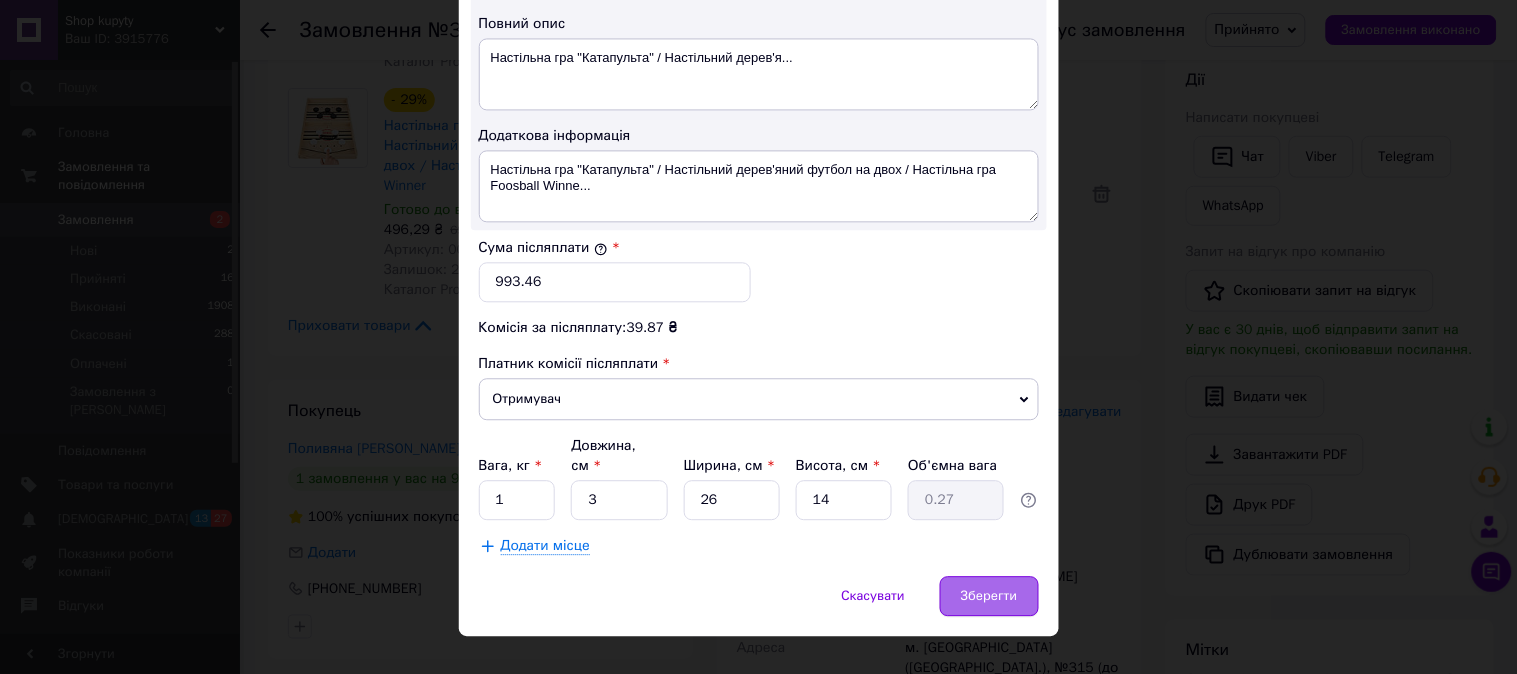 click on "Зберегти" at bounding box center (989, 596) 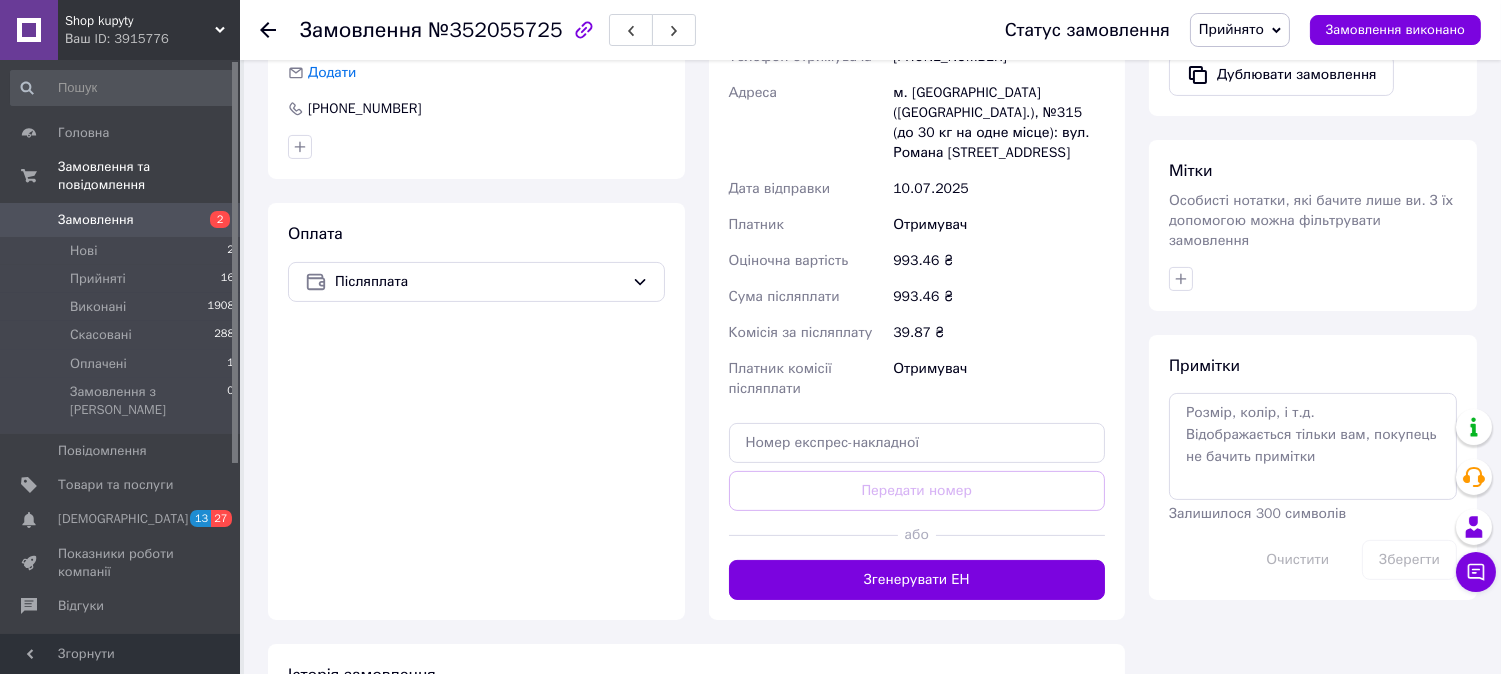 scroll, scrollTop: 853, scrollLeft: 0, axis: vertical 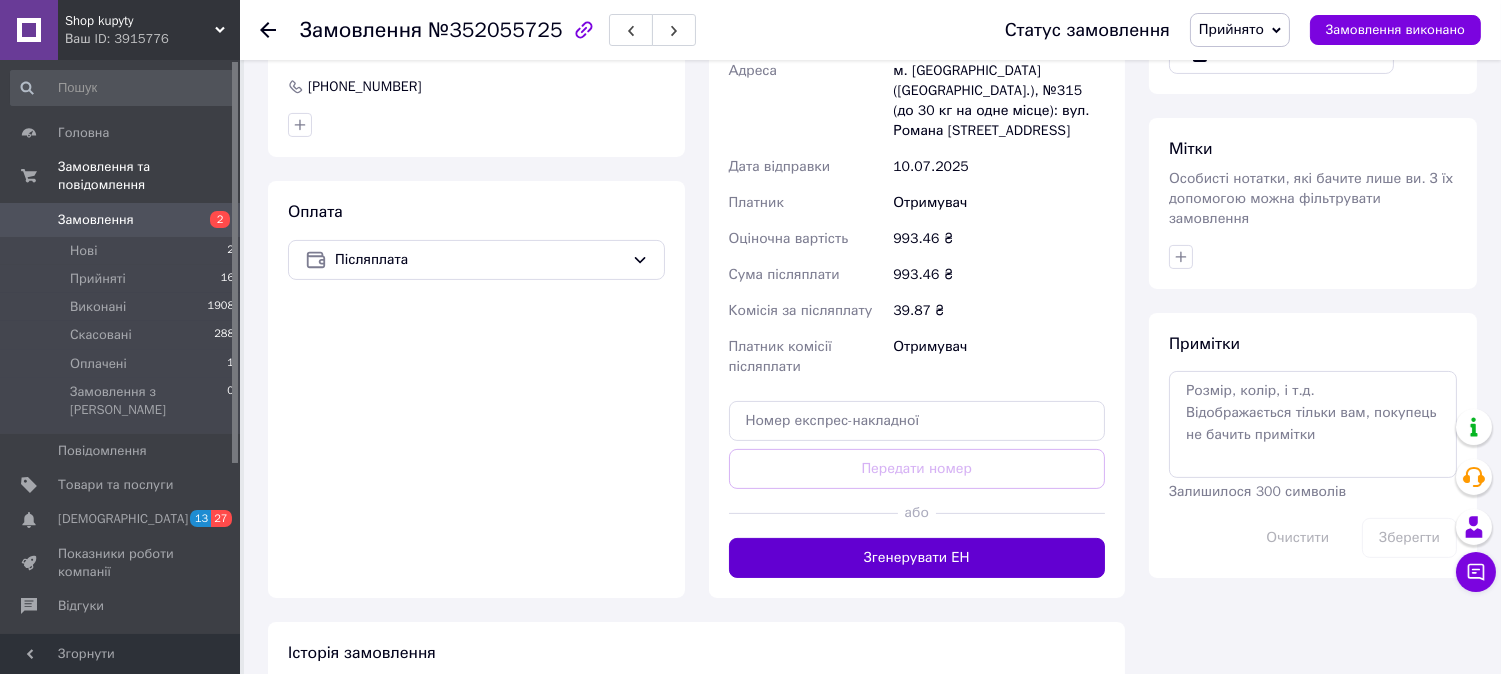 click on "Згенерувати ЕН" at bounding box center (917, 558) 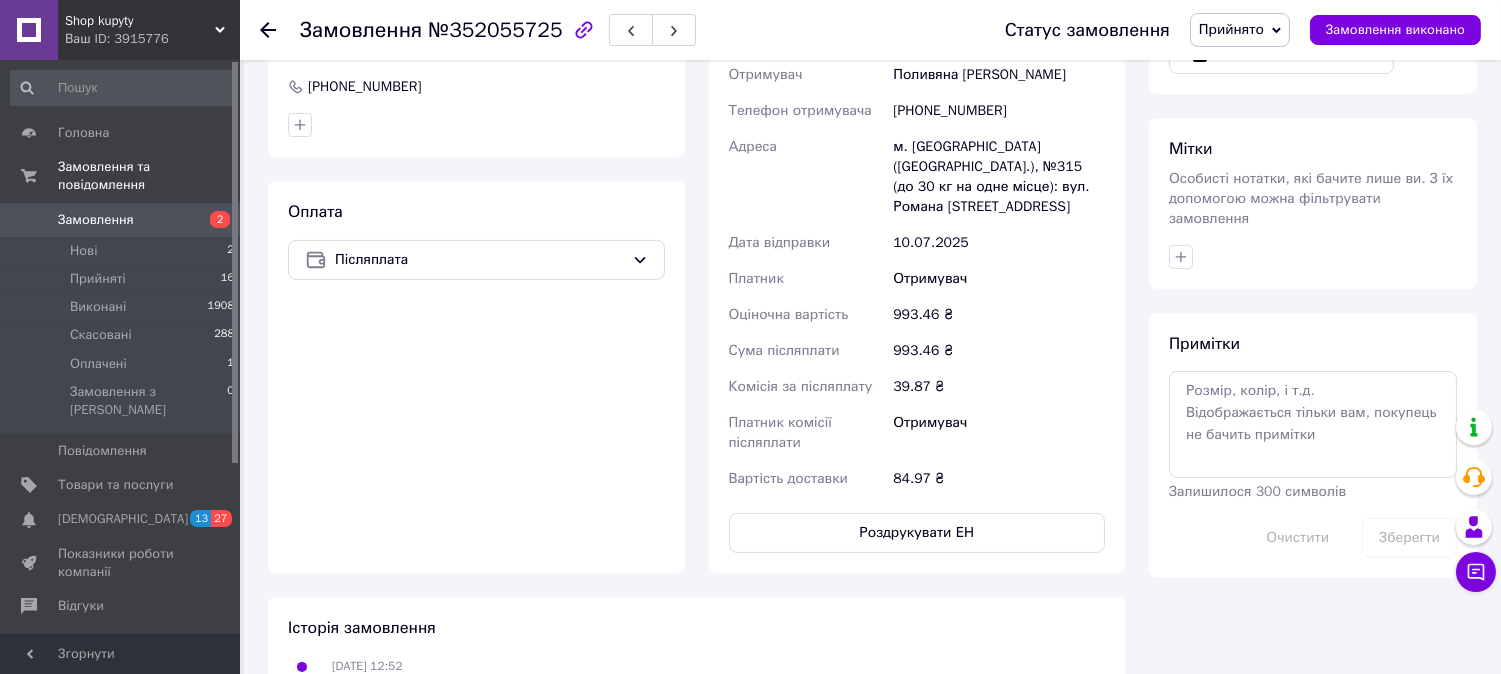 click on "Замовлення 2" at bounding box center [123, 220] 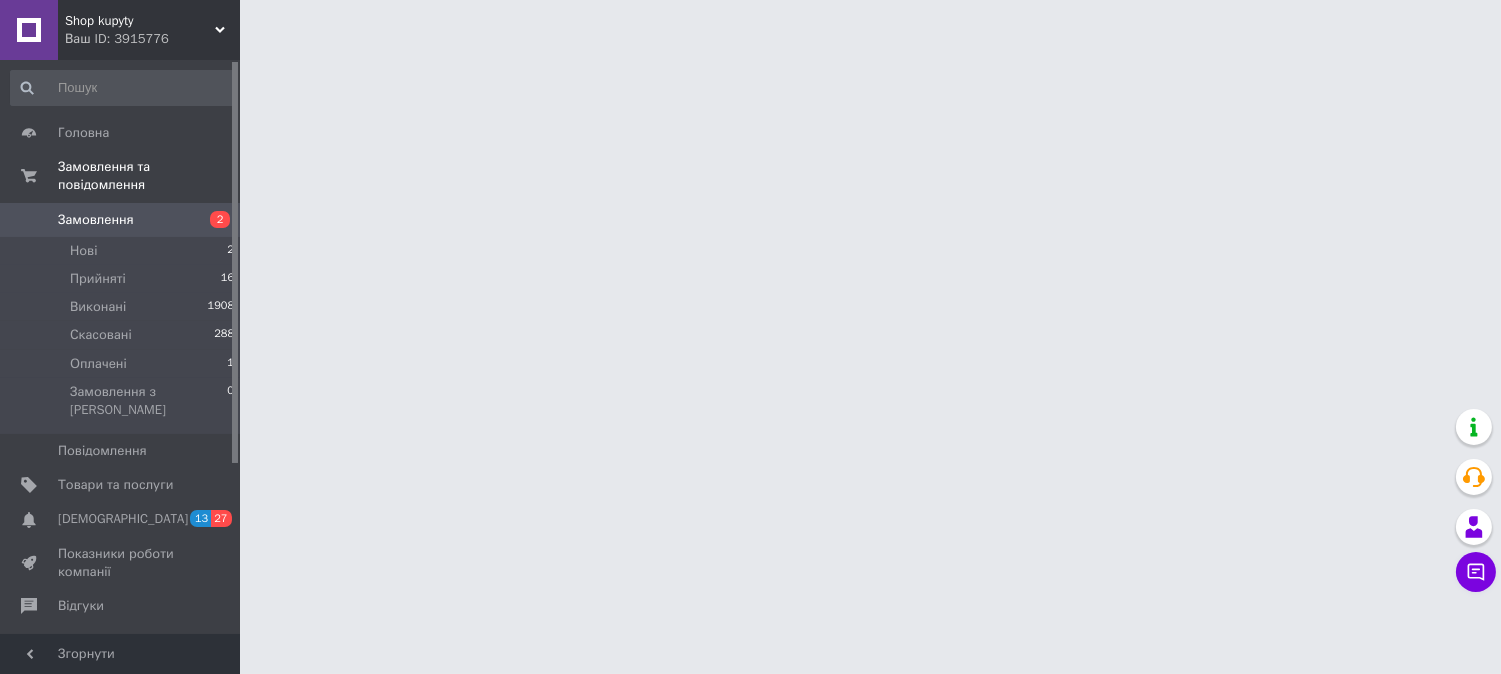 scroll, scrollTop: 0, scrollLeft: 0, axis: both 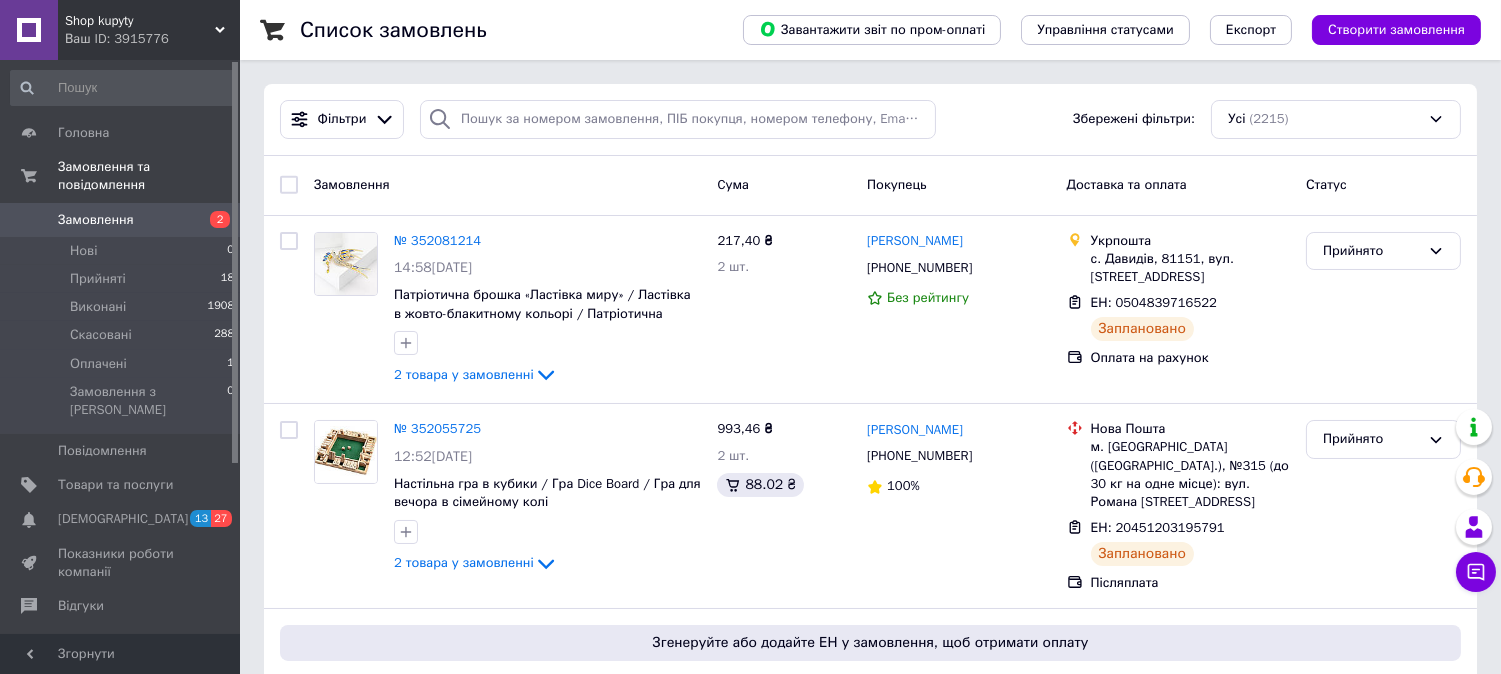 click on "Замовлення 2" at bounding box center (123, 220) 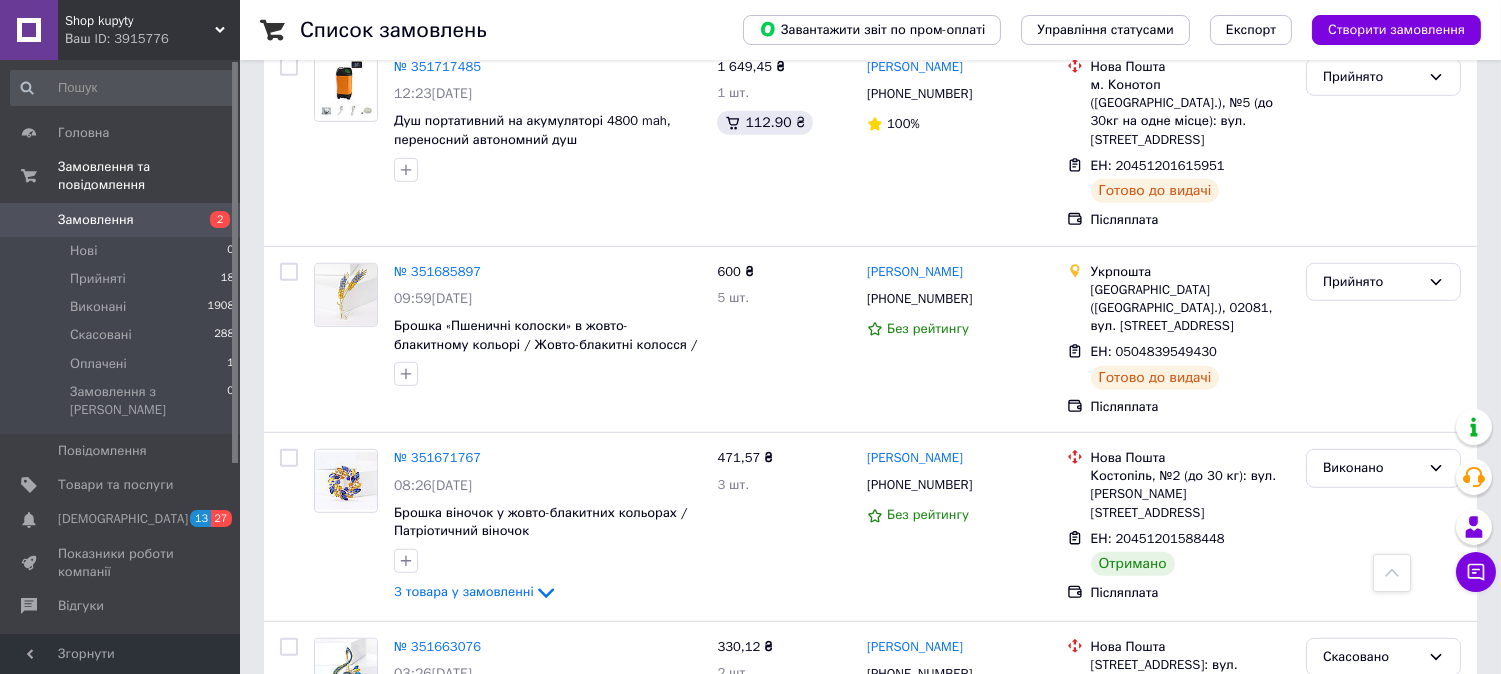 scroll, scrollTop: 2304, scrollLeft: 0, axis: vertical 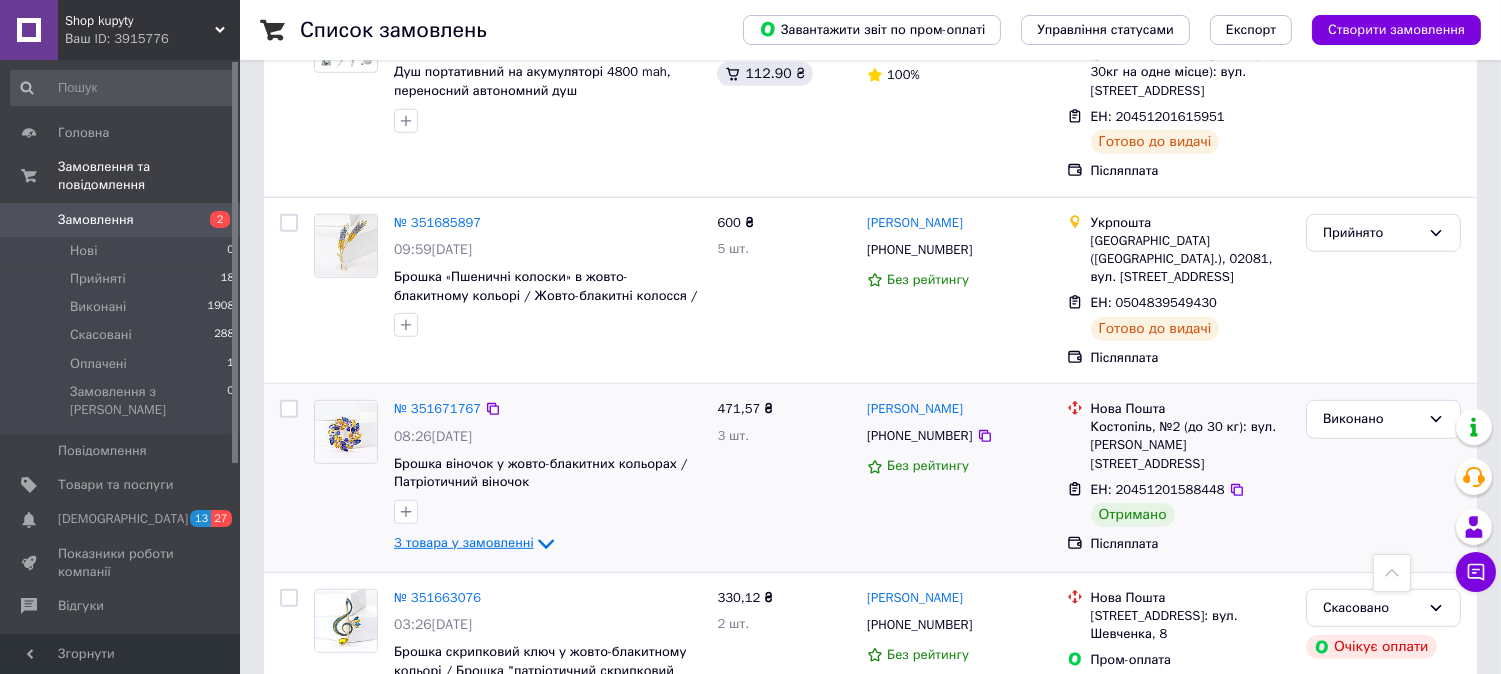 click 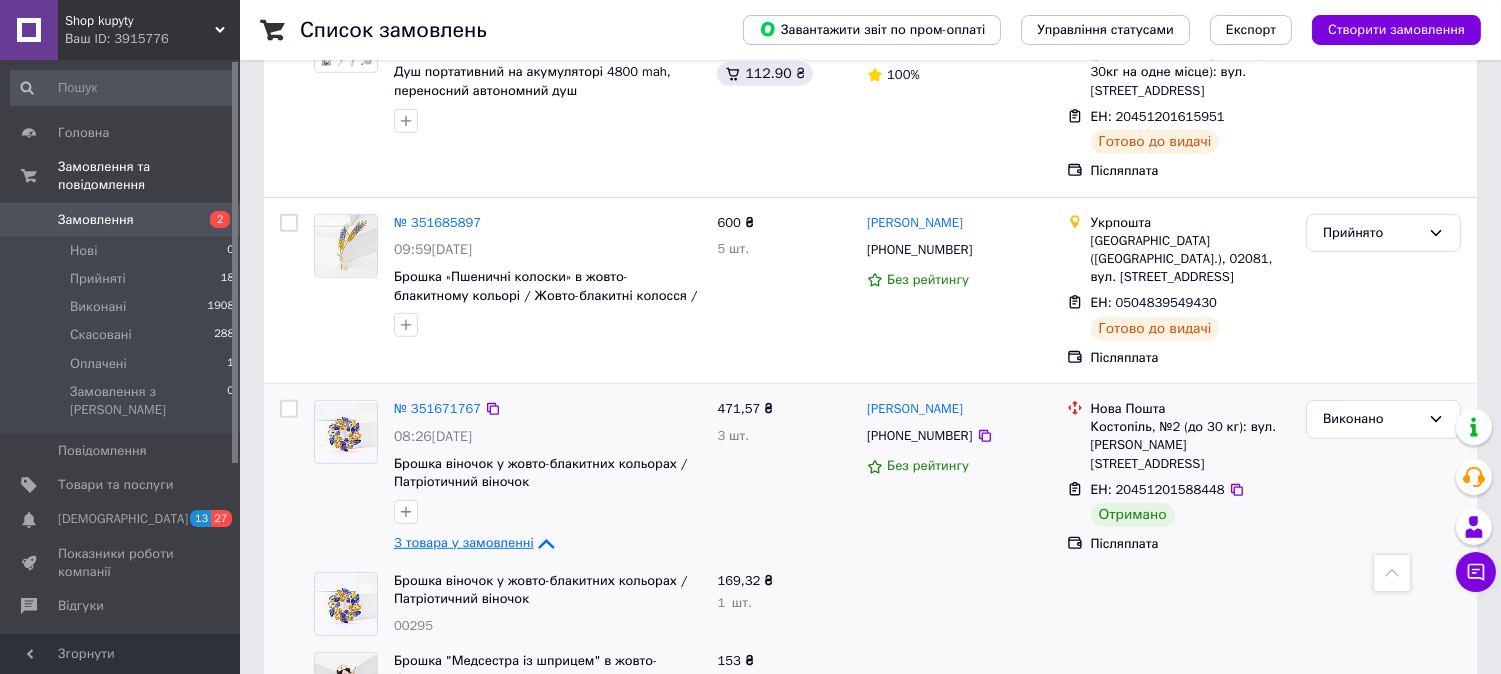 click 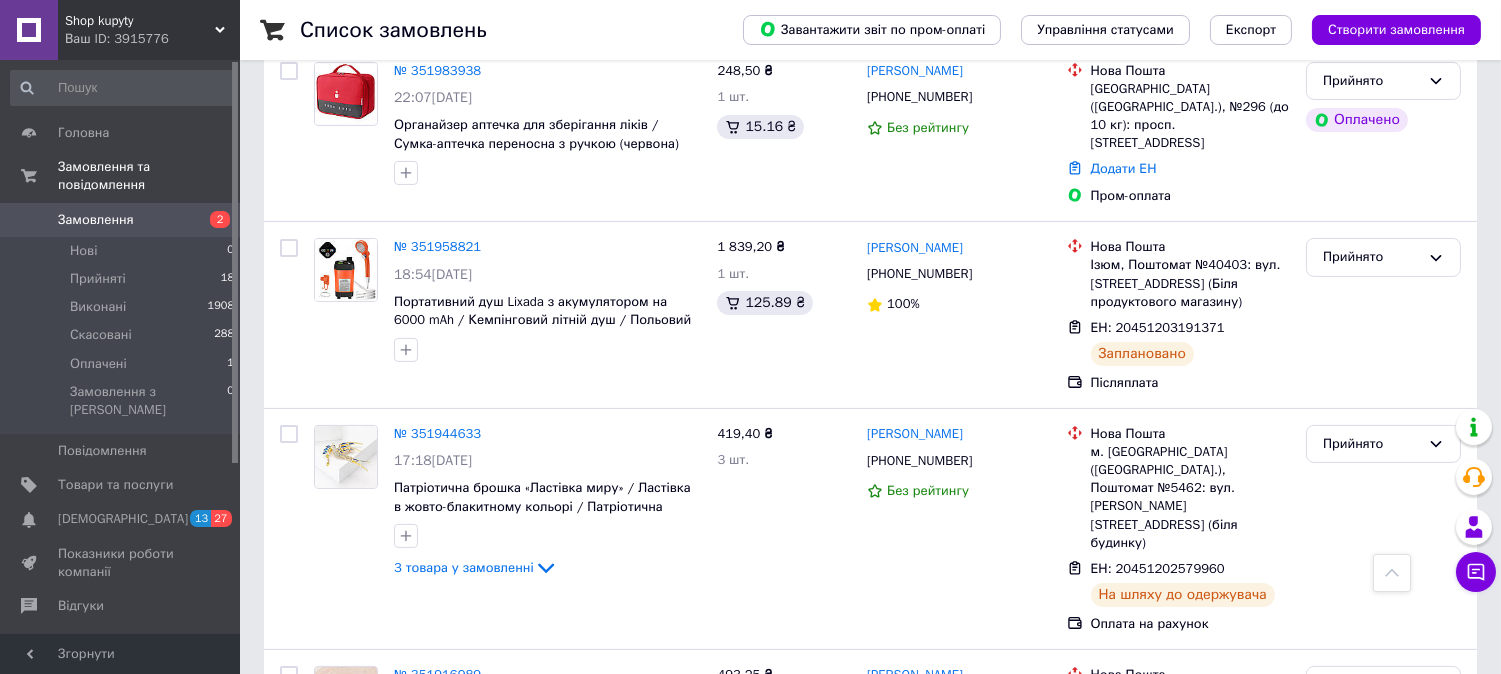 scroll, scrollTop: 0, scrollLeft: 0, axis: both 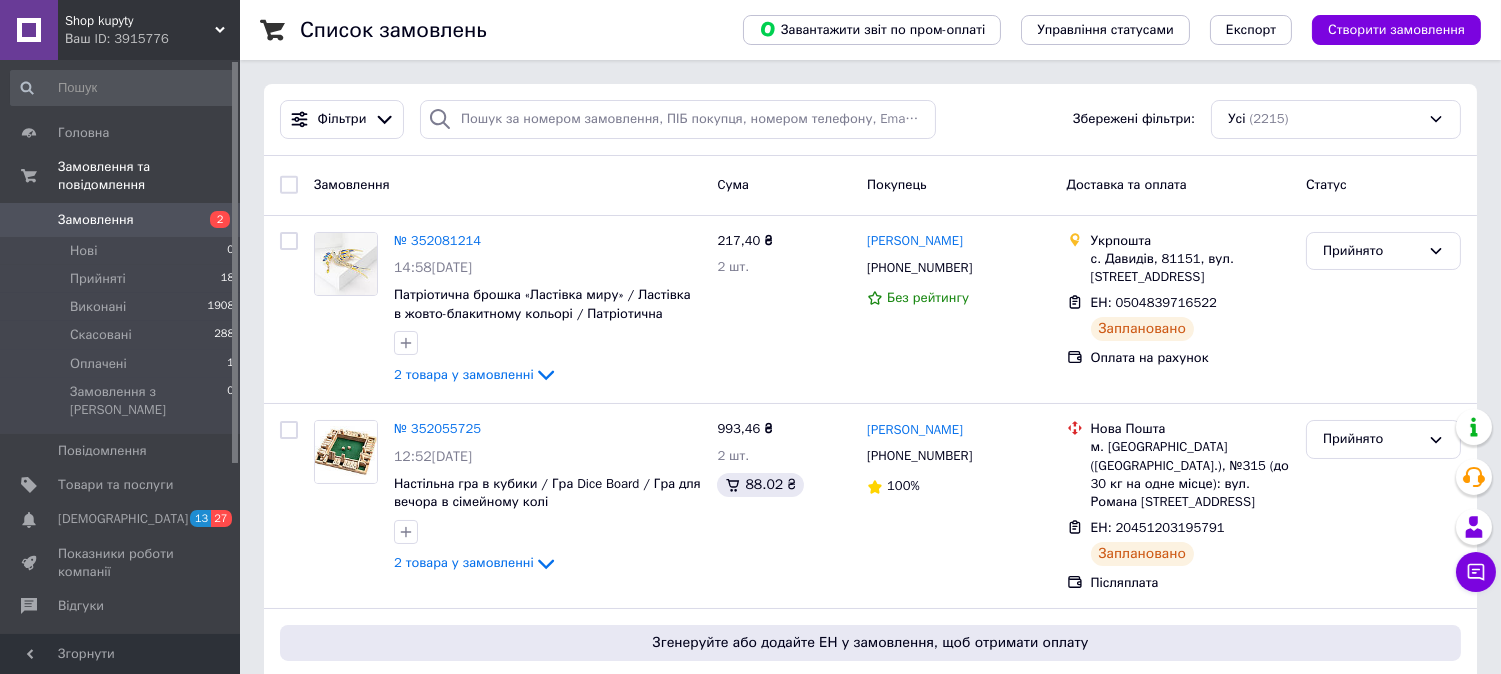 click on "Замовлення" at bounding box center (96, 220) 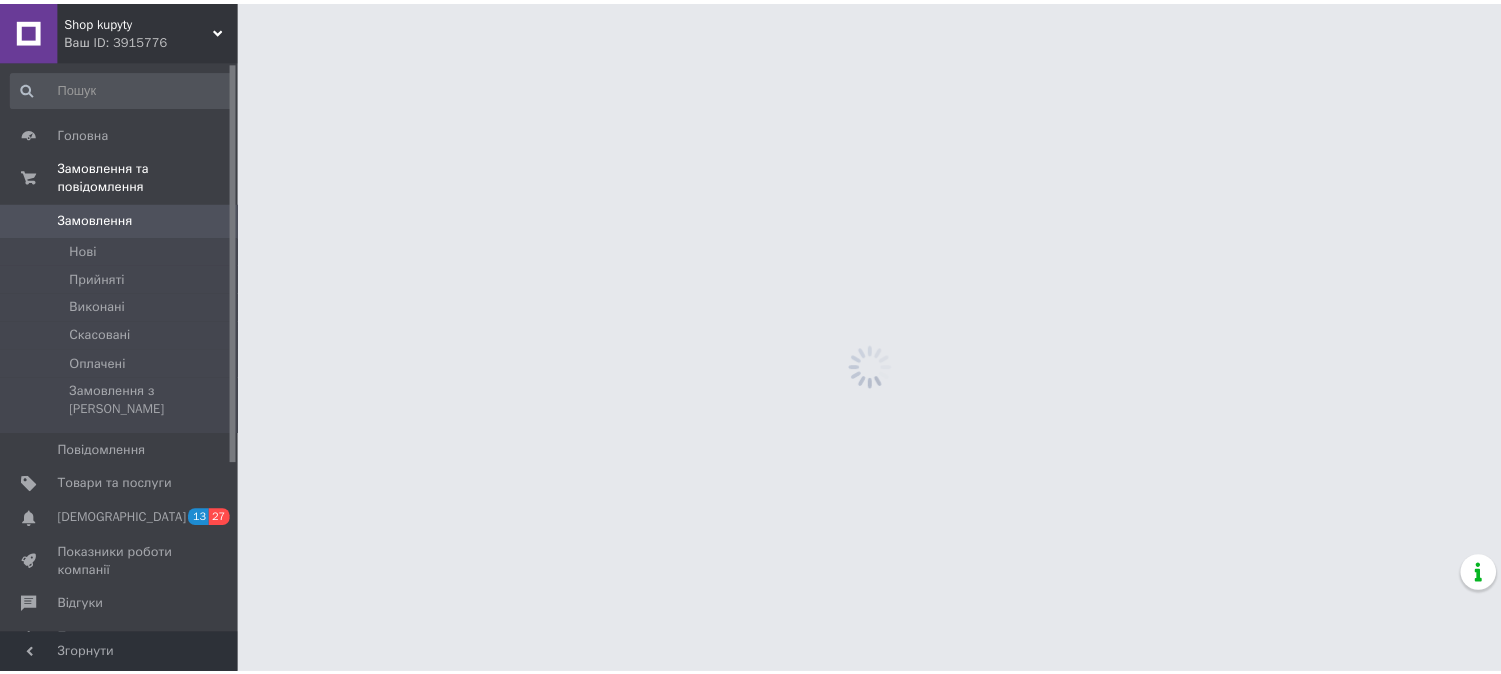 scroll, scrollTop: 0, scrollLeft: 0, axis: both 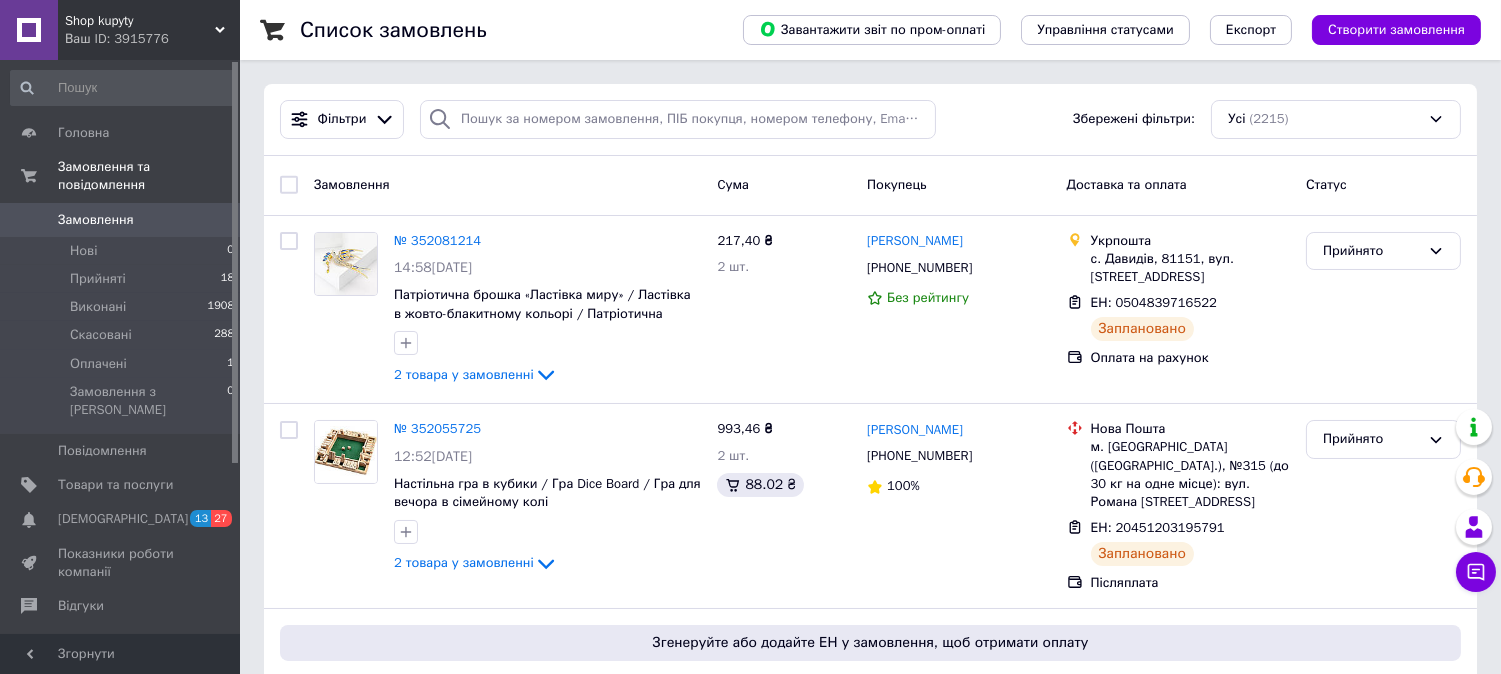 click on "Замовлення" at bounding box center [96, 220] 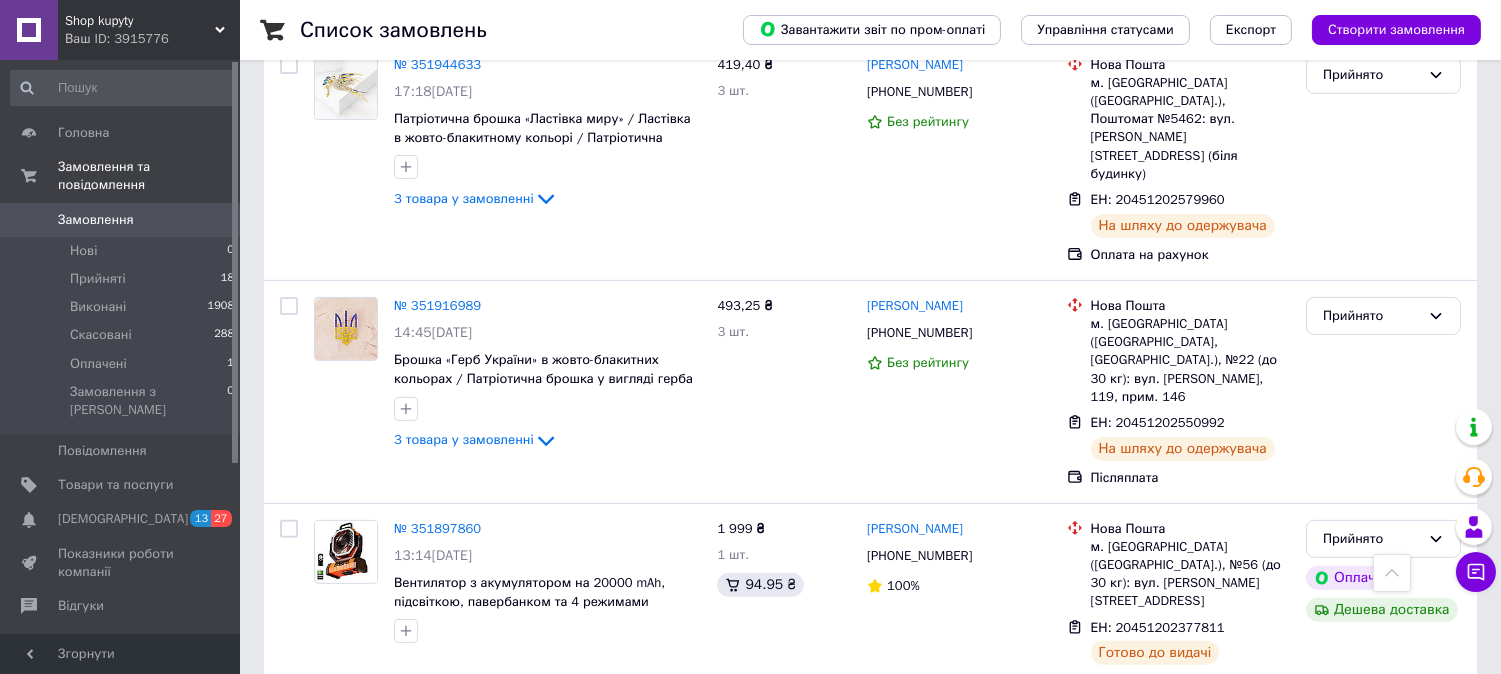 scroll, scrollTop: 1215, scrollLeft: 0, axis: vertical 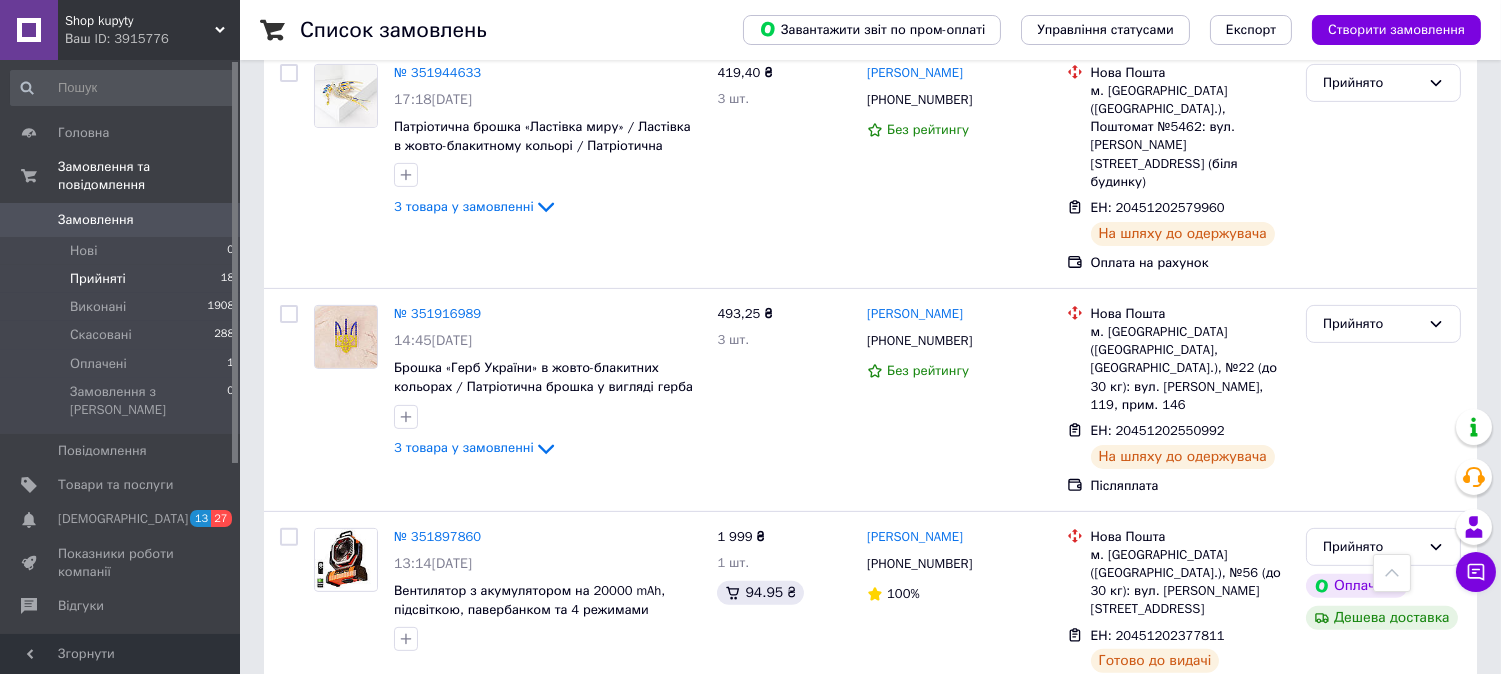 click on "Прийняті" at bounding box center [98, 279] 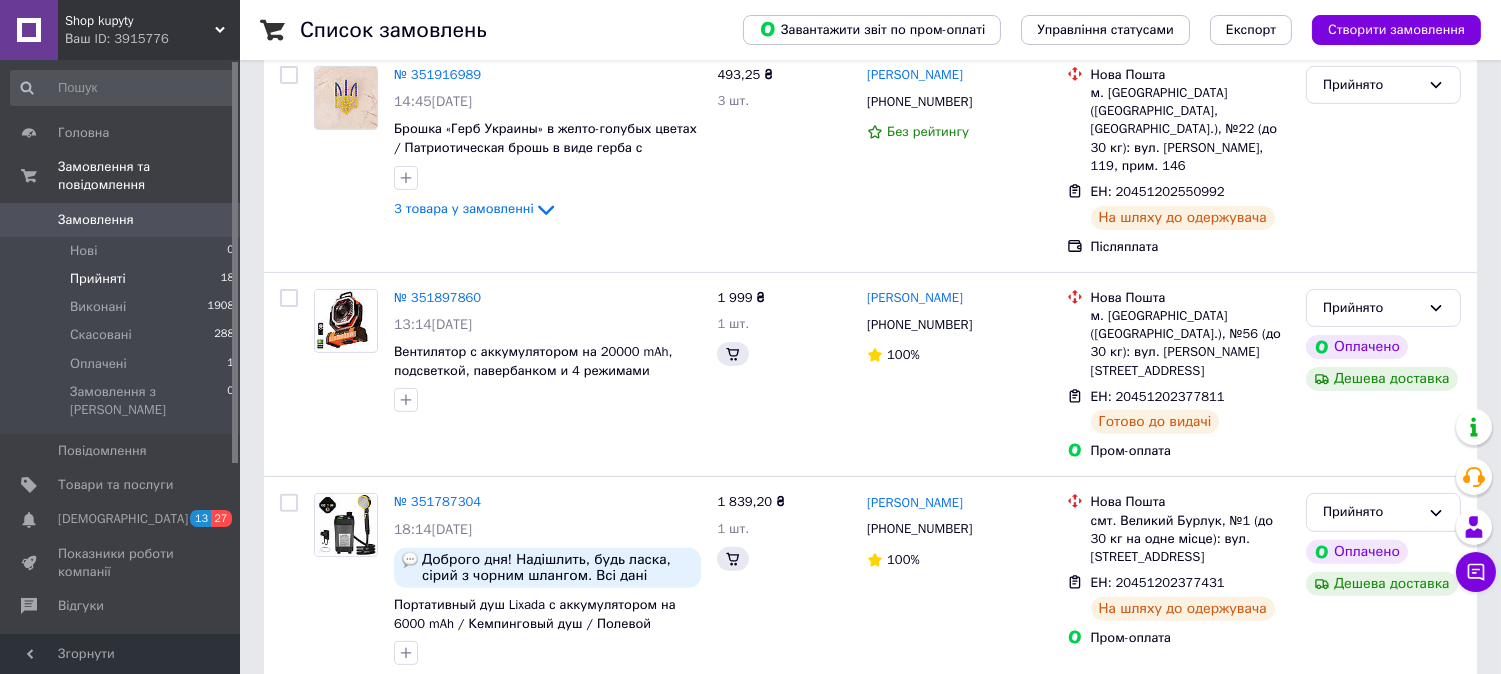 scroll, scrollTop: 0, scrollLeft: 0, axis: both 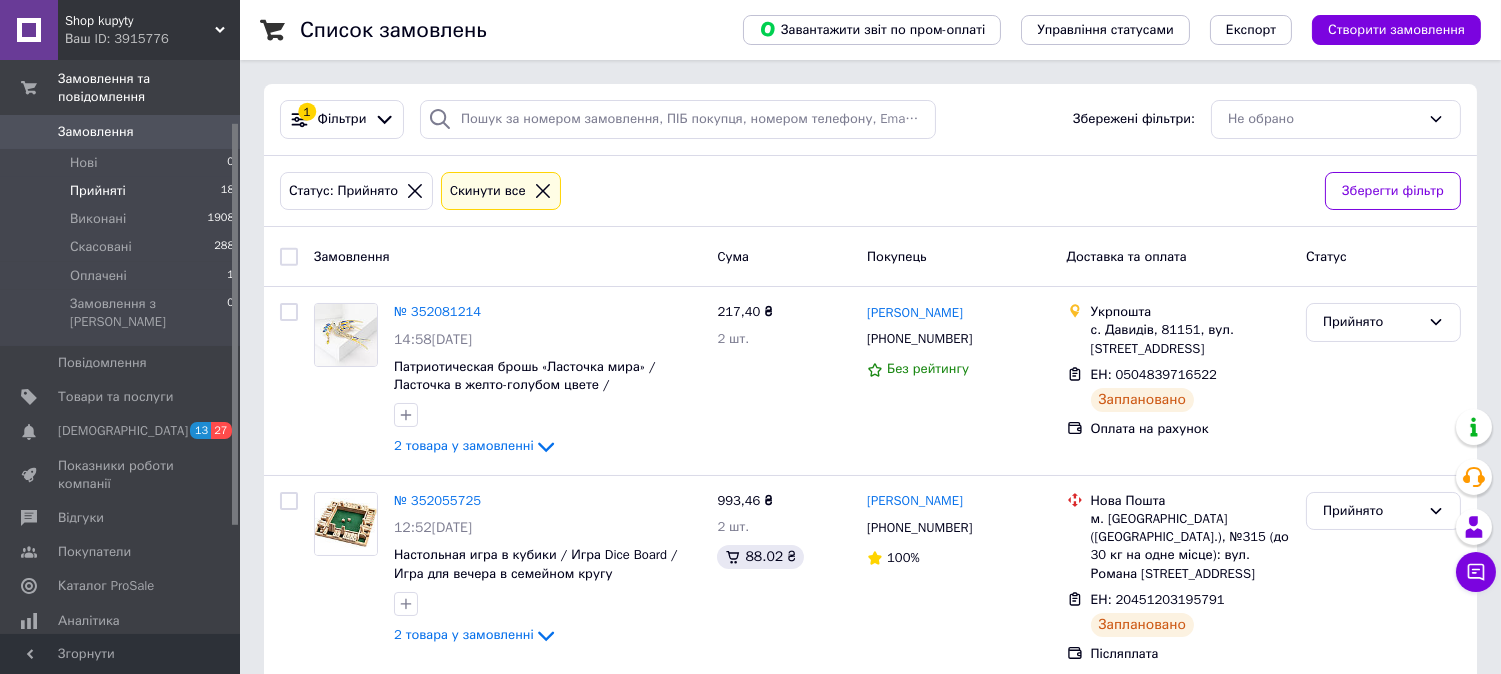 click on "Статус: Прийнято Cкинути все Зберегти фільтр" at bounding box center [870, 192] 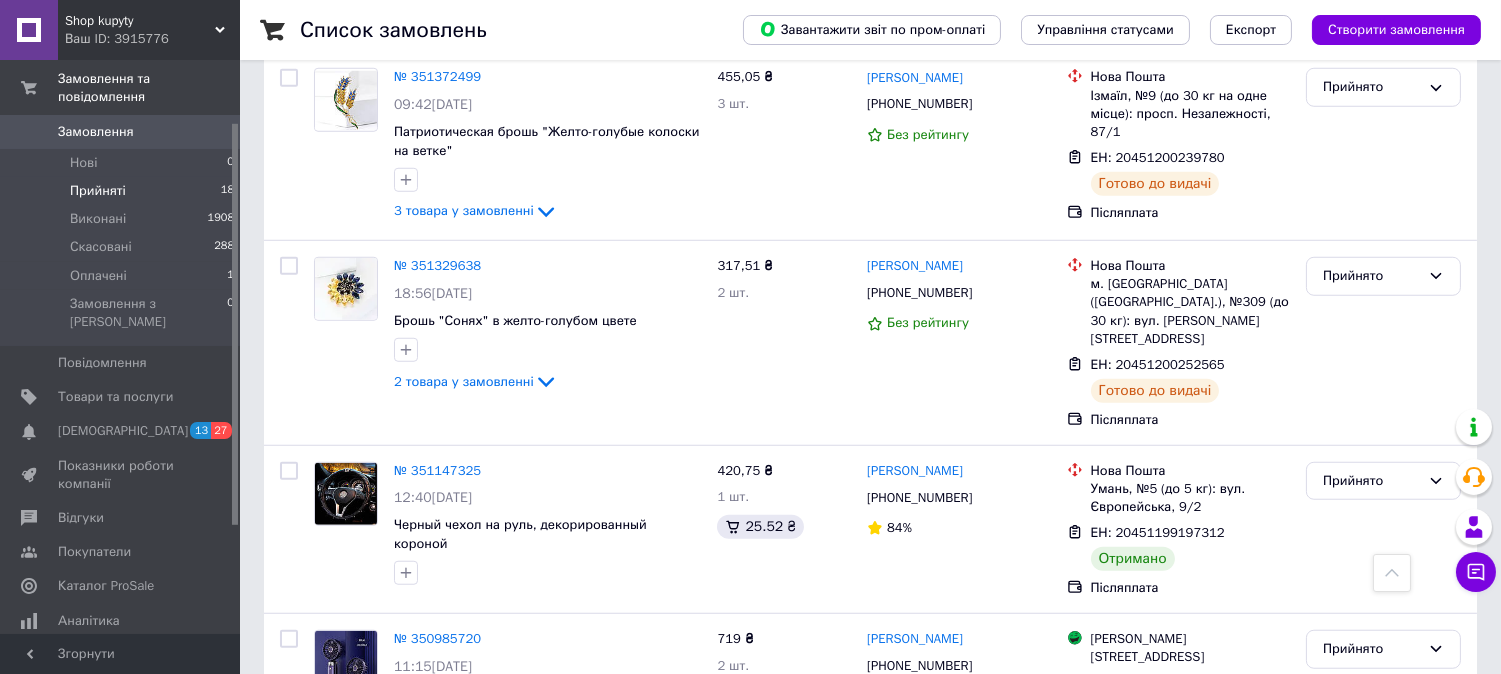 scroll, scrollTop: 2961, scrollLeft: 0, axis: vertical 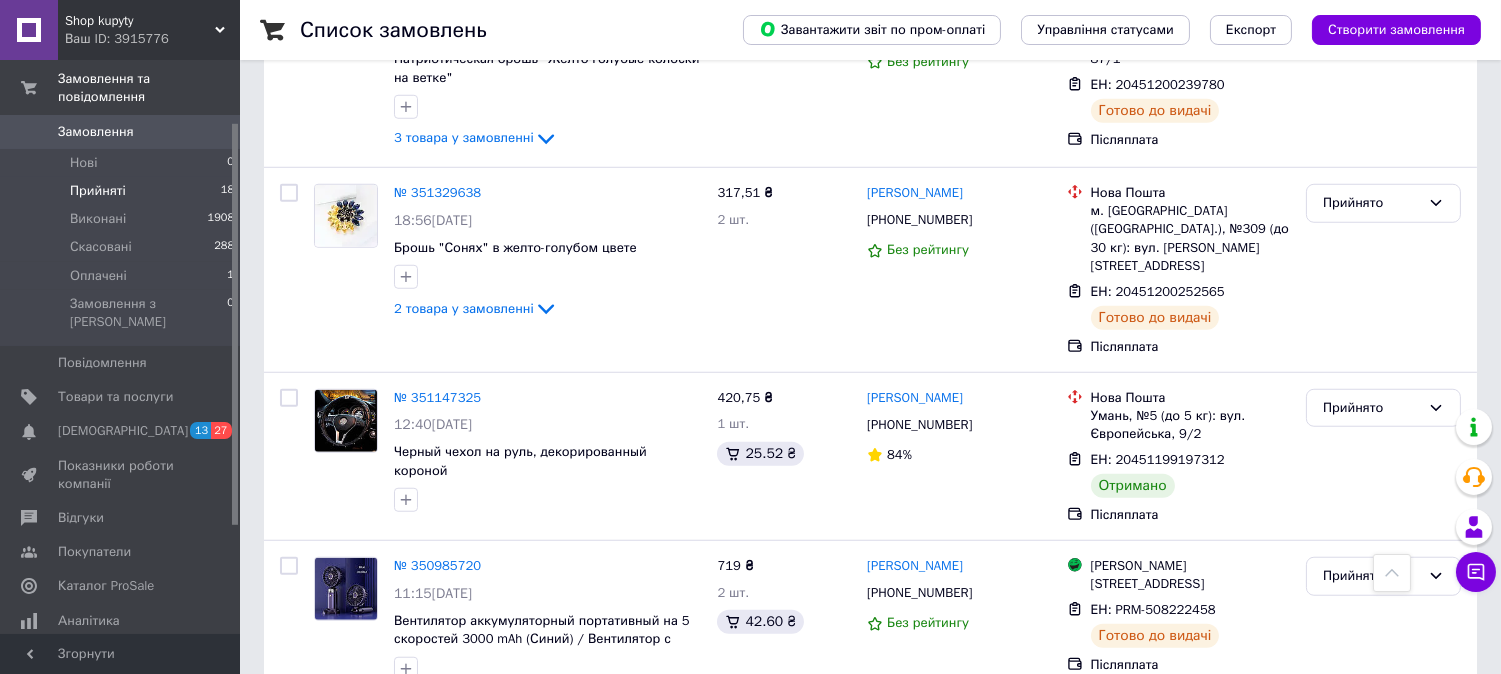 click on "Замовлення 0" at bounding box center [123, 132] 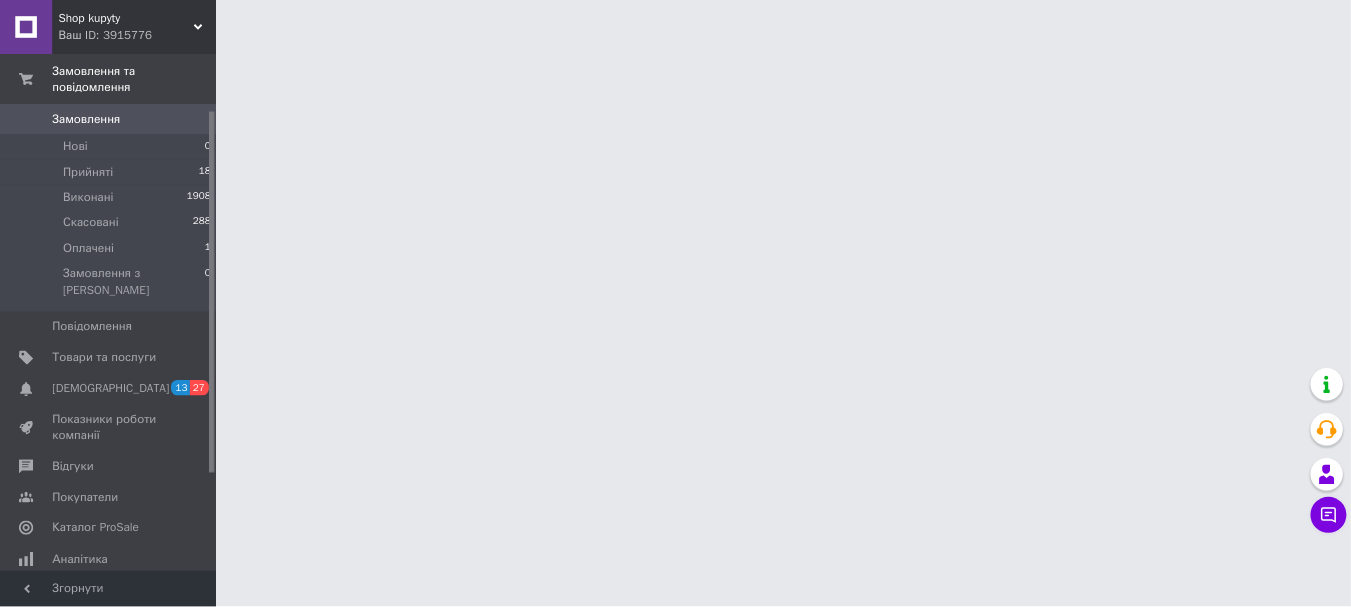 scroll, scrollTop: 0, scrollLeft: 0, axis: both 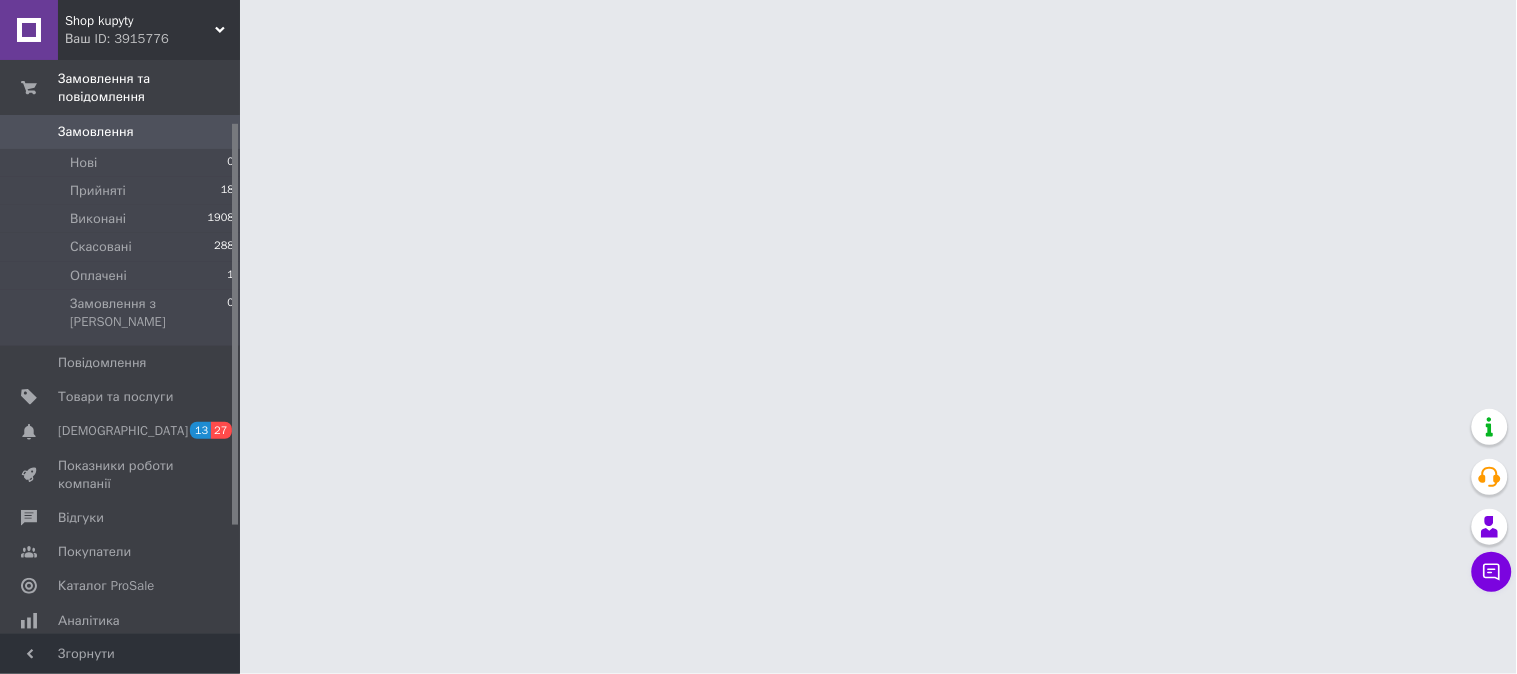 click on "Замовлення 0" at bounding box center [123, 132] 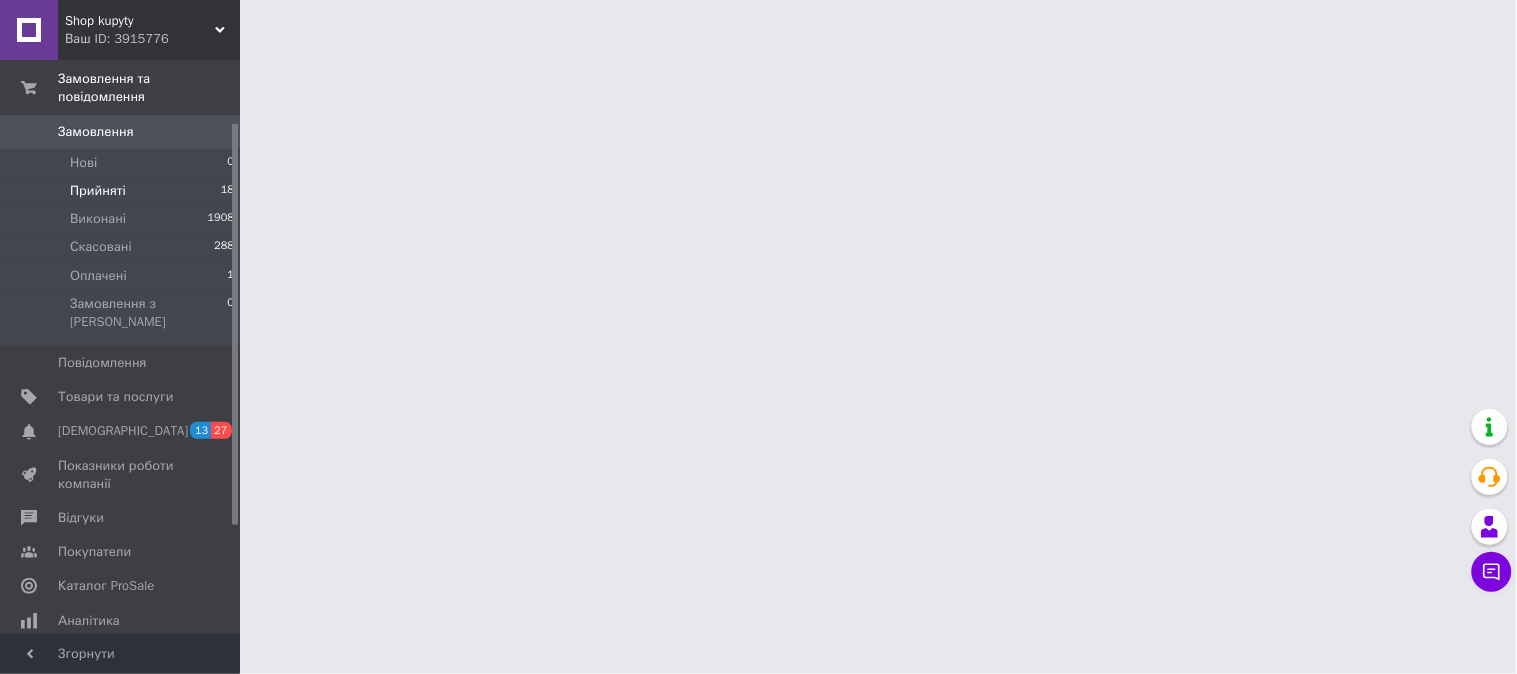 click on "Прийняті 18" at bounding box center (123, 191) 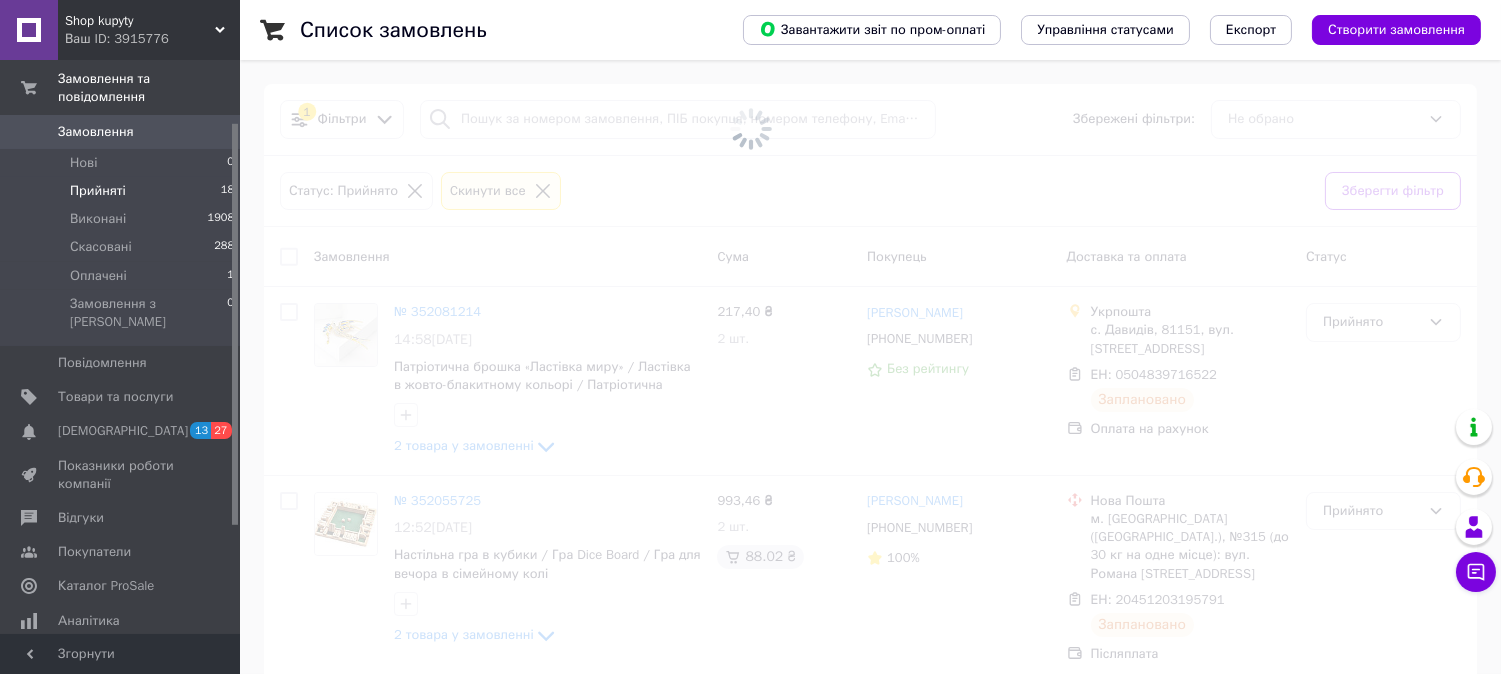 click on "Замовлення" at bounding box center [96, 132] 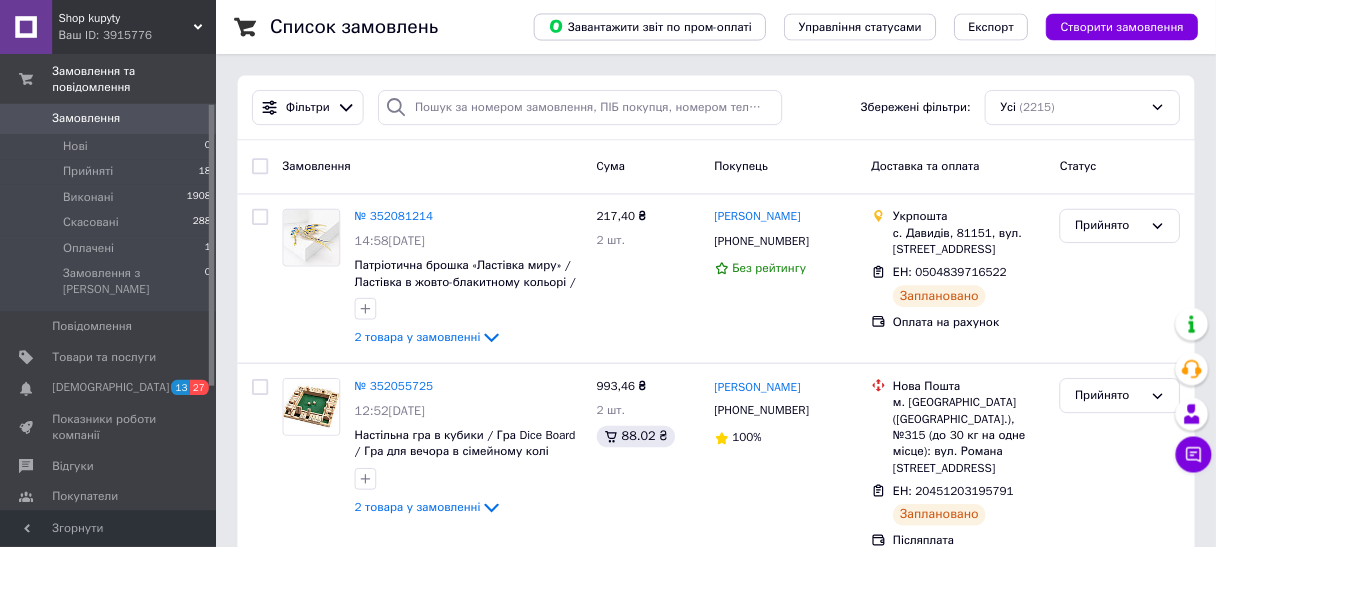 scroll, scrollTop: 89, scrollLeft: 0, axis: vertical 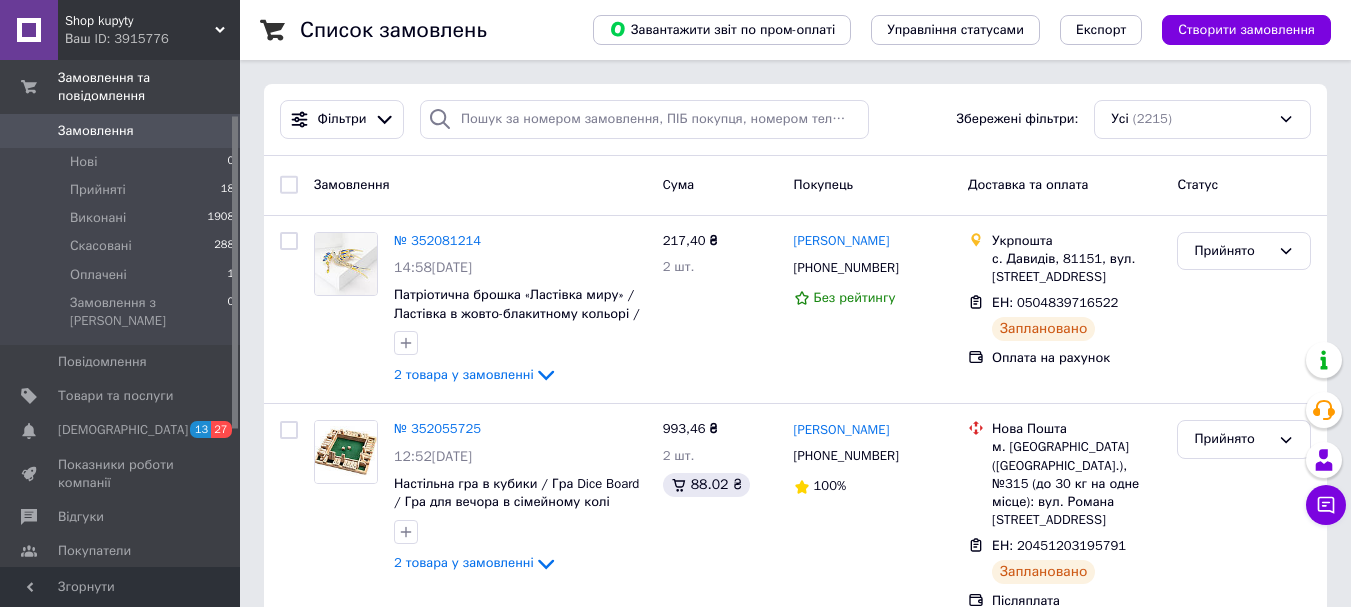 click on "Замовлення" at bounding box center (96, 131) 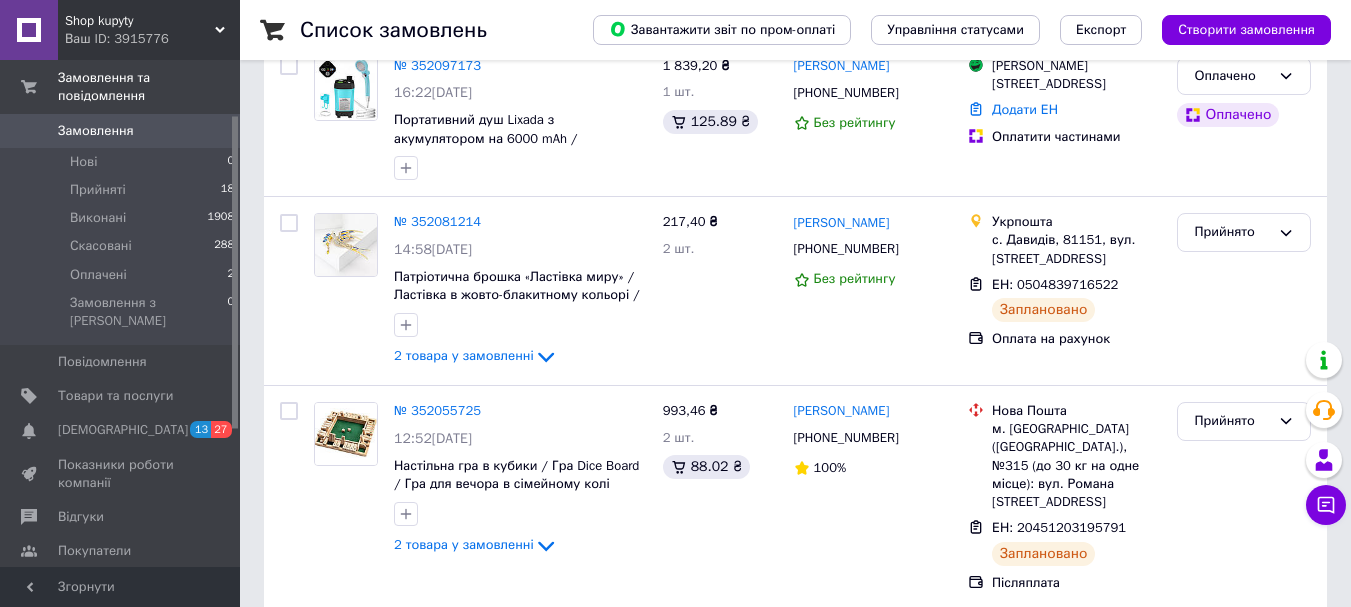 scroll, scrollTop: 182, scrollLeft: 0, axis: vertical 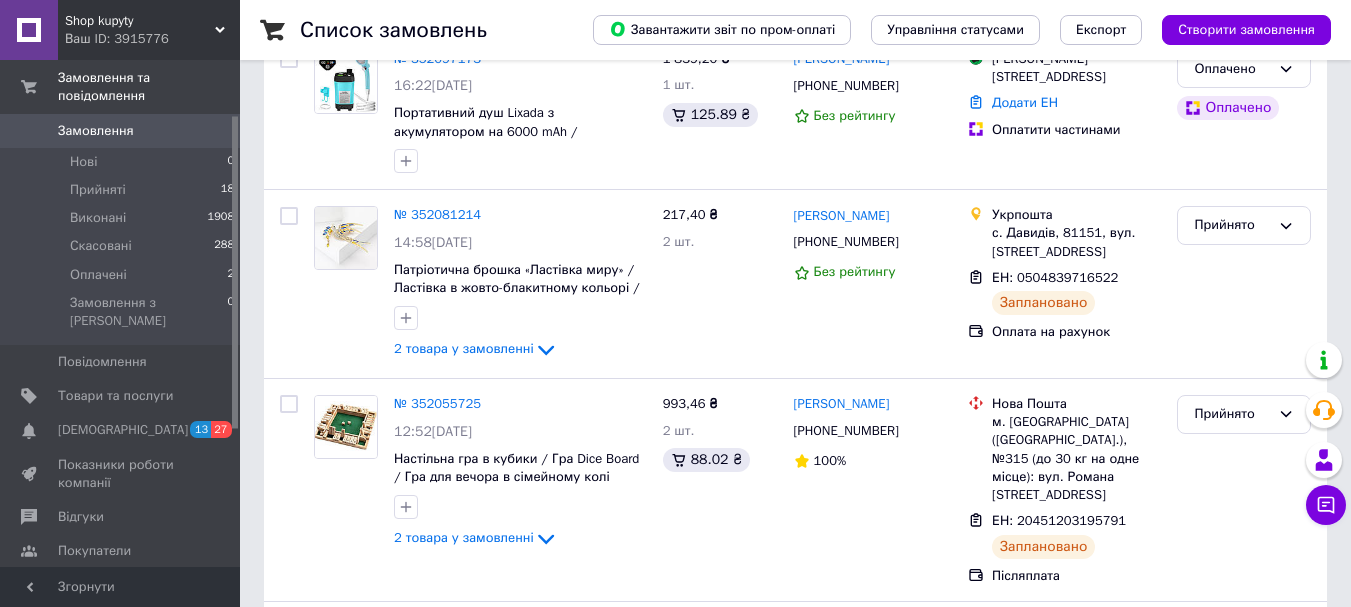 click on "Список замовлень   Завантажити звіт по пром-оплаті Управління статусами Експорт Створити замовлення Фільтри Збережені фільтри: Усі (2216) Замовлення Cума Покупець Доставка та оплата Статус № 352097173 16:22[DATE] Портативний душ Lixada з акумулятором на 6000 mAh / Кемпінговий літній душ / Польовий акумуляторний душ (Сірий) 1 839,20 ₴ 1 шт. 125.89 ₴ [PERSON_NAME] [PHONE_NUMBER] Без рейтингу Магазини [STREET_ADDRESS] Додати ЕН Оплатити частинами Оплачено Оплачено № 352081214 14:58[DATE] 2 товара у замовленні 217,40 ₴ 2 шт. [PERSON_NAME] [PHONE_NUMBER] Без рейтингу Укрпошта ЕН: 0504839716522 100% 1" at bounding box center (795, 2011) 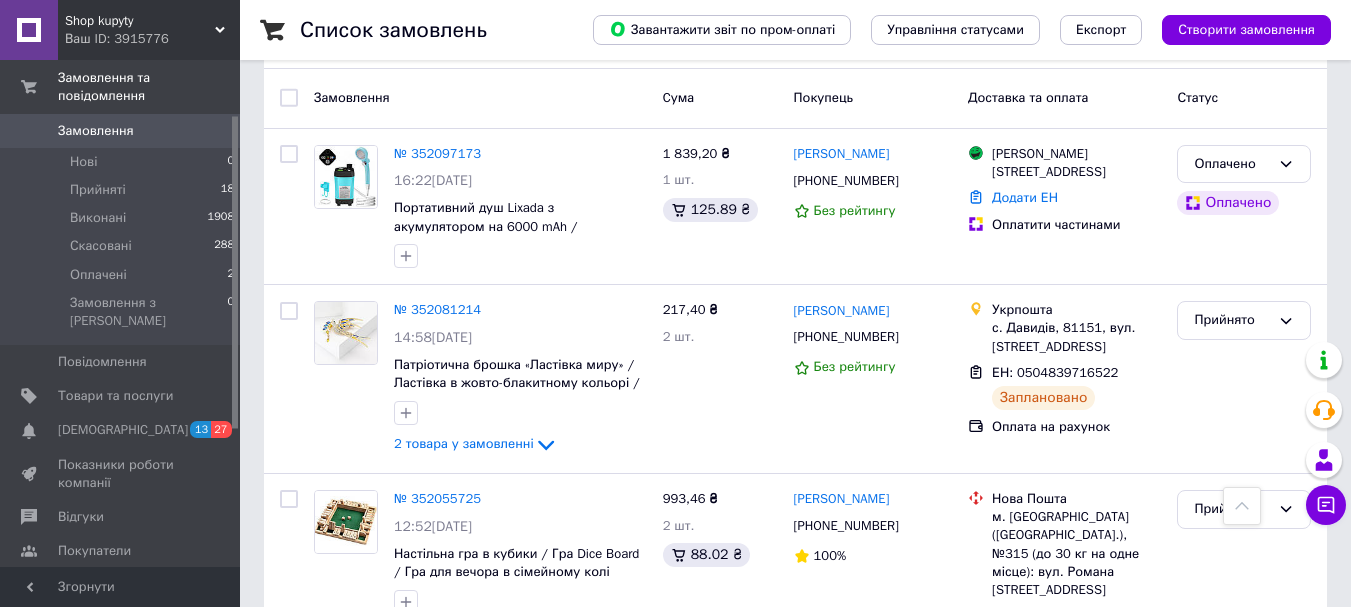 scroll, scrollTop: 0, scrollLeft: 0, axis: both 